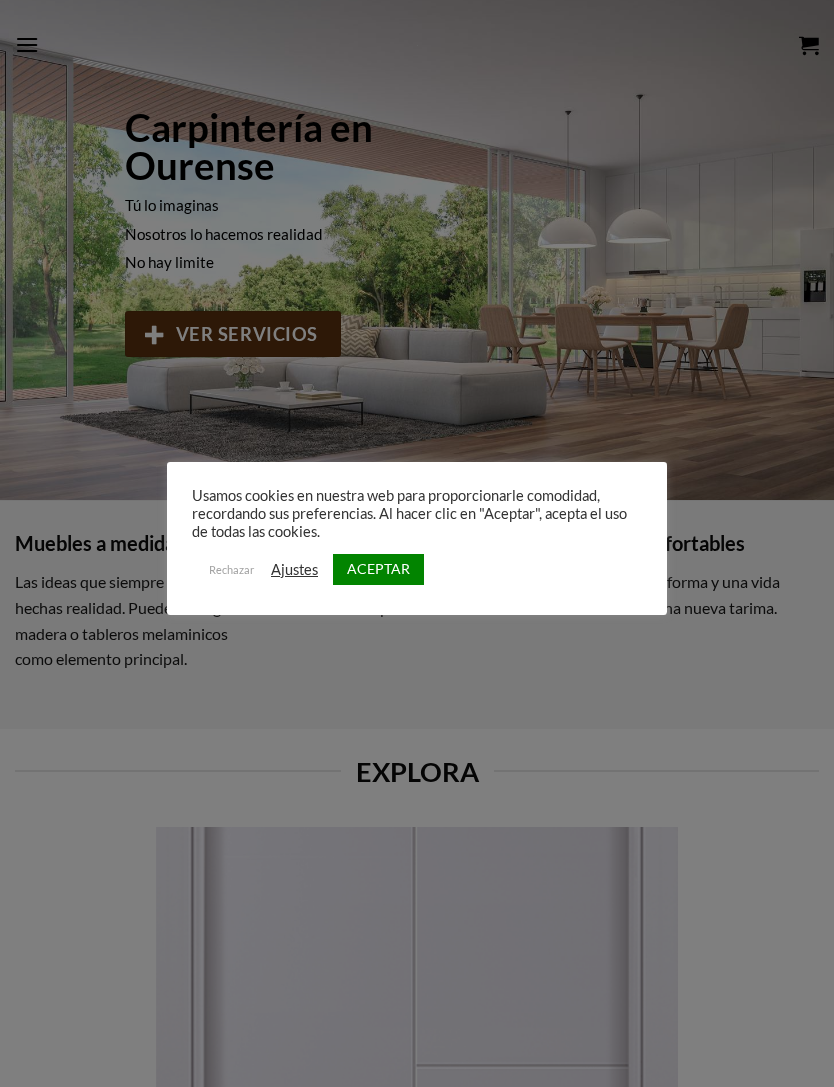 scroll, scrollTop: 0, scrollLeft: 0, axis: both 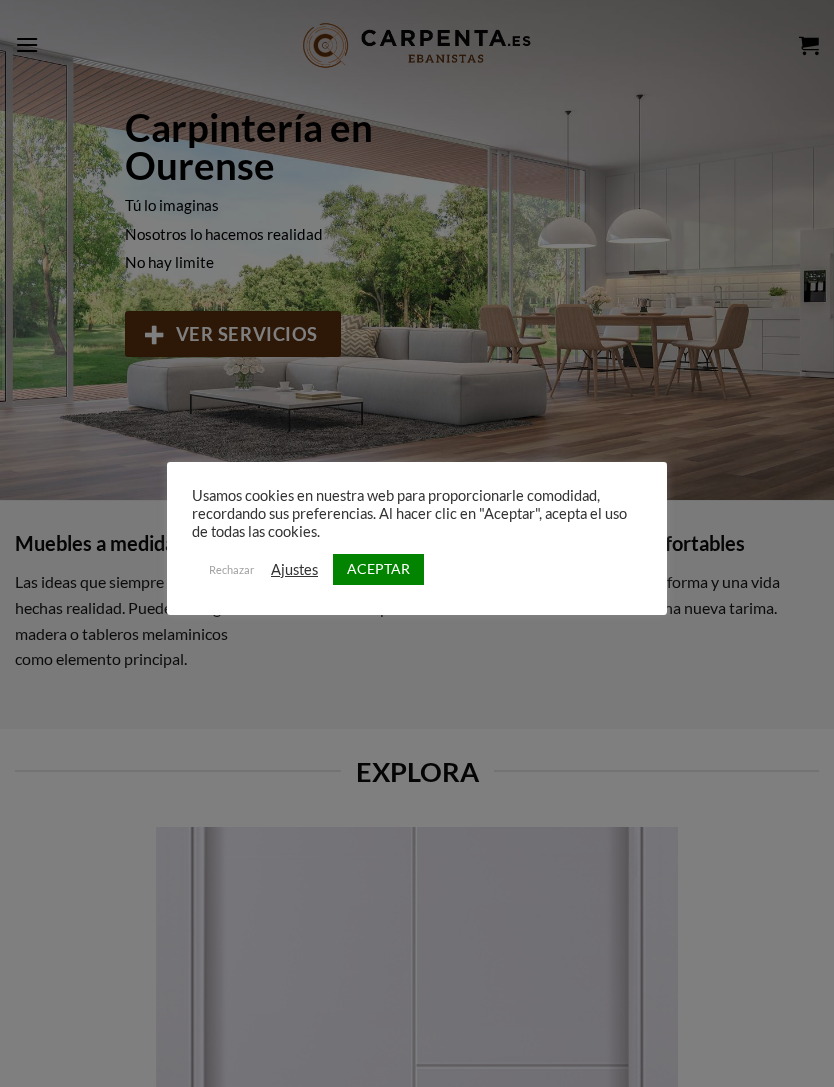 click on "ACEPTAR" at bounding box center [378, 569] 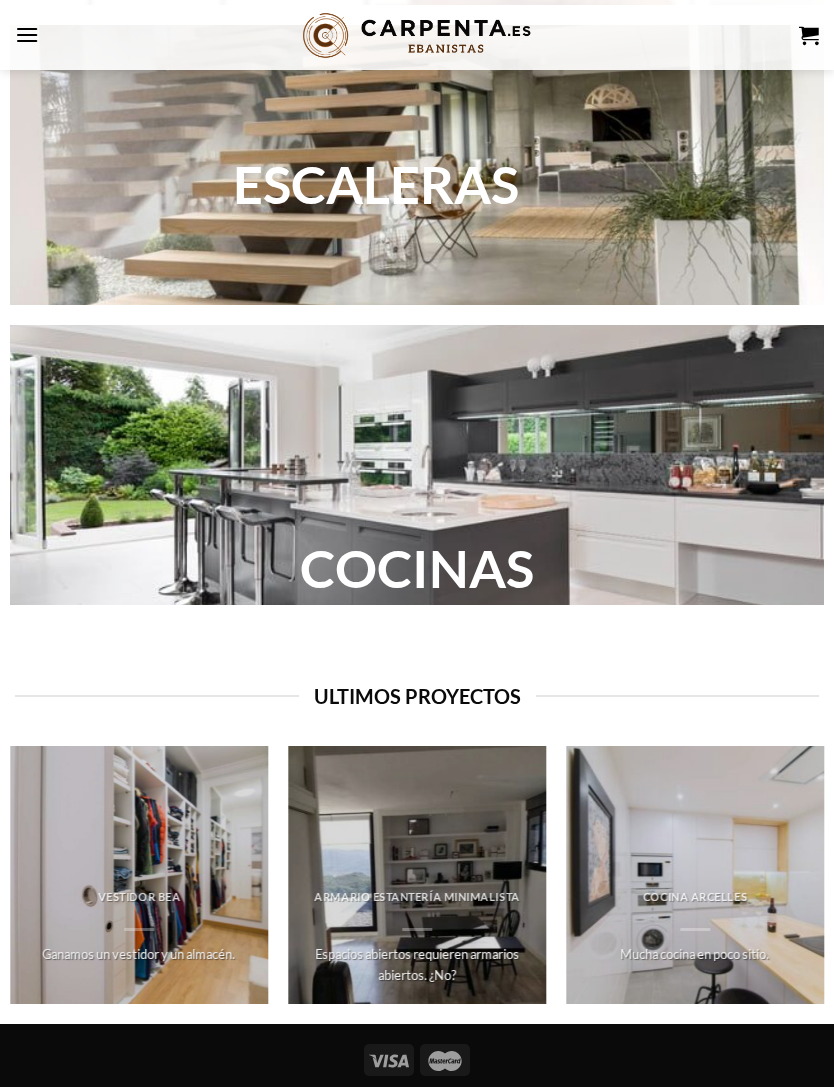 scroll, scrollTop: 2303, scrollLeft: 0, axis: vertical 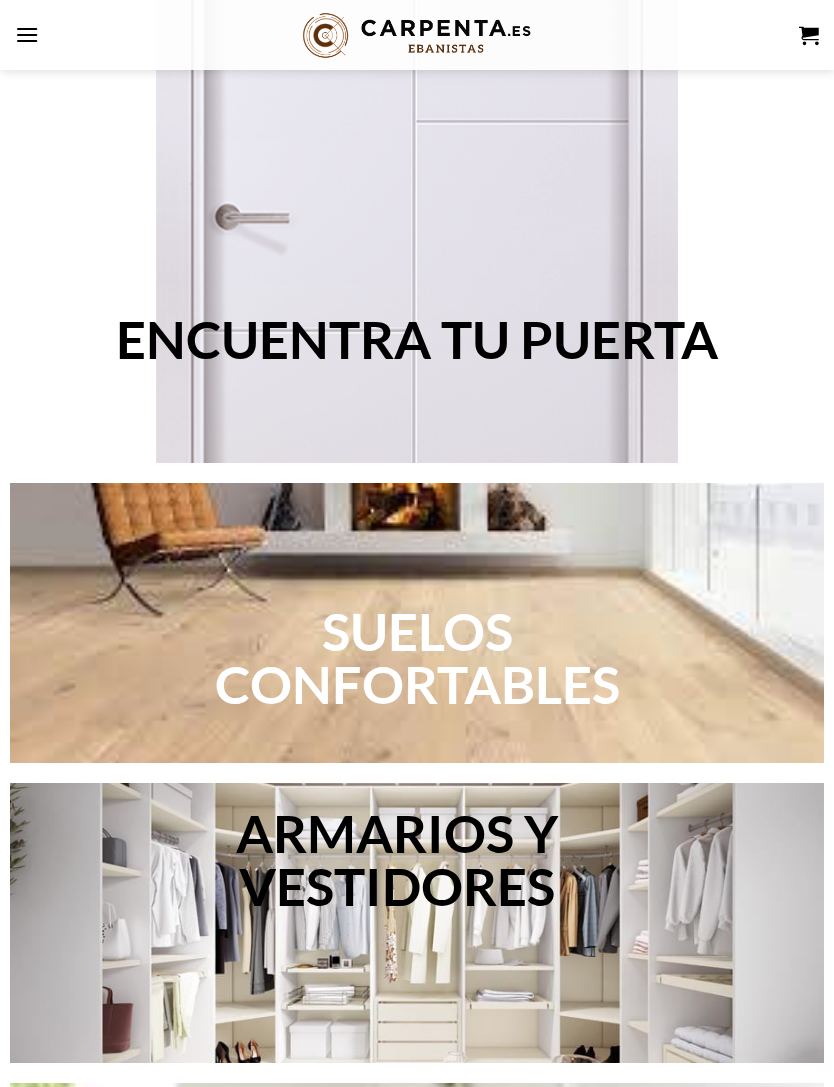 click on "SUELOS CONFORTABLES" at bounding box center (417, 657) 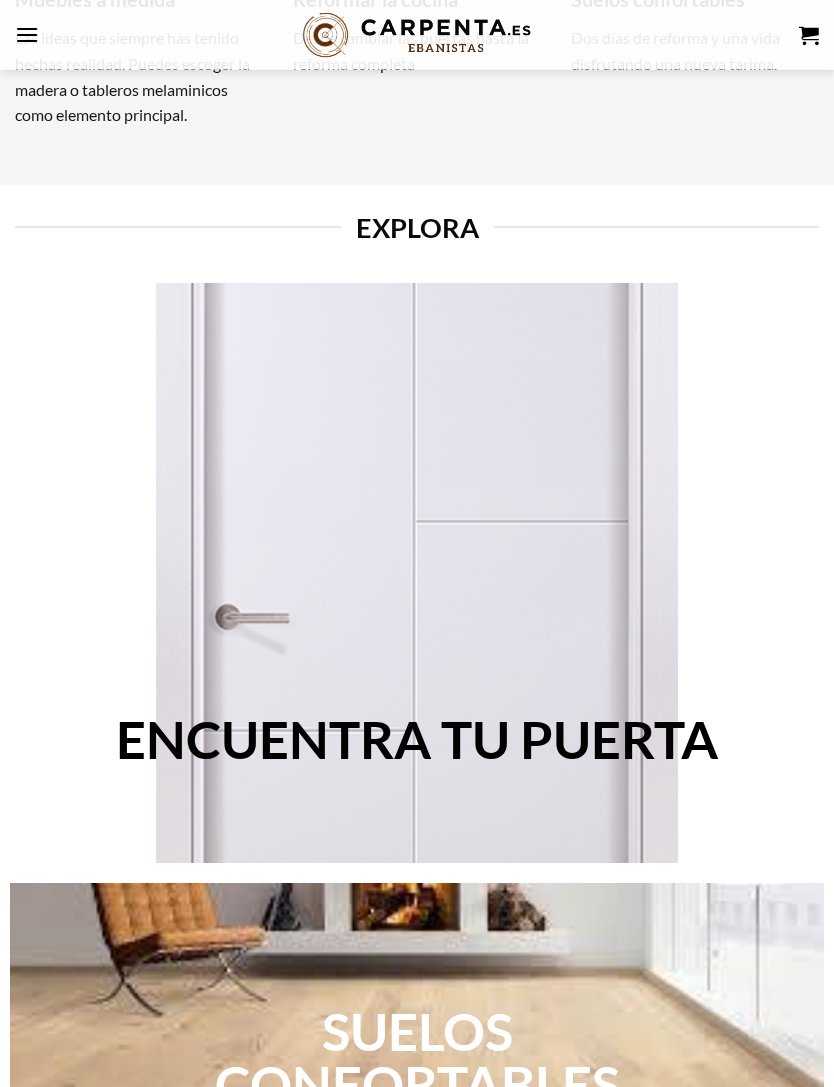 scroll, scrollTop: 452, scrollLeft: 0, axis: vertical 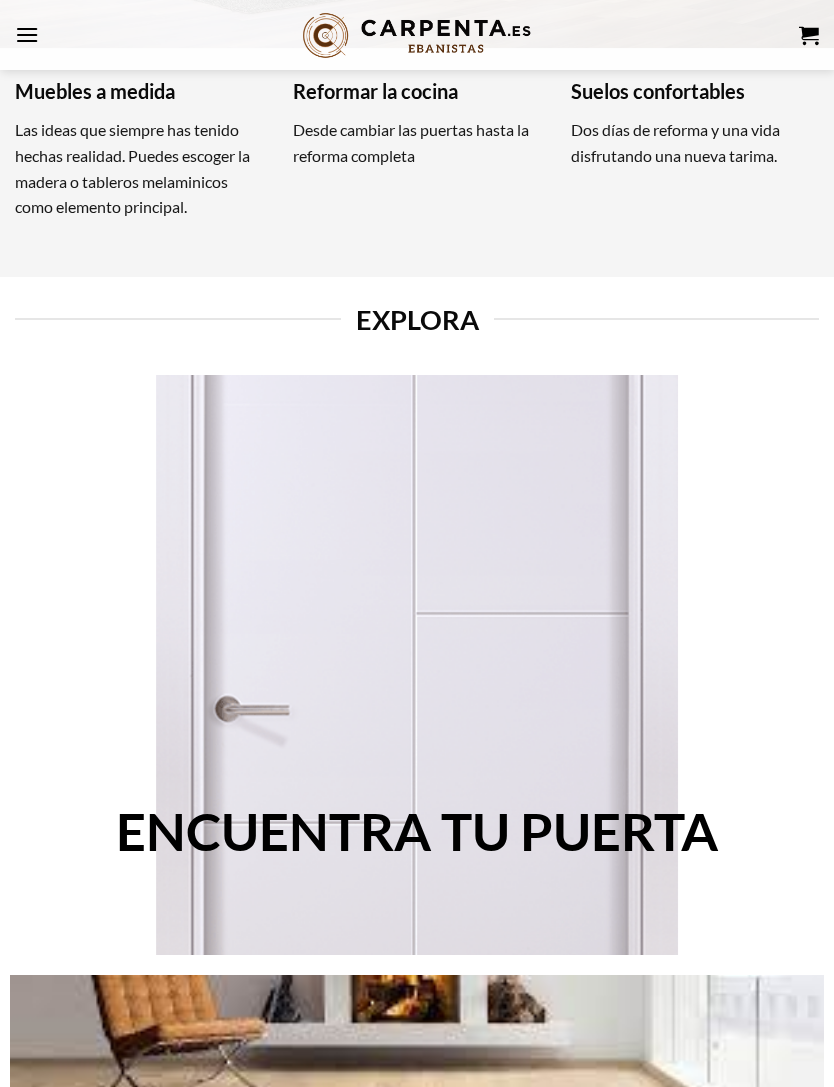 click at bounding box center (417, 665) 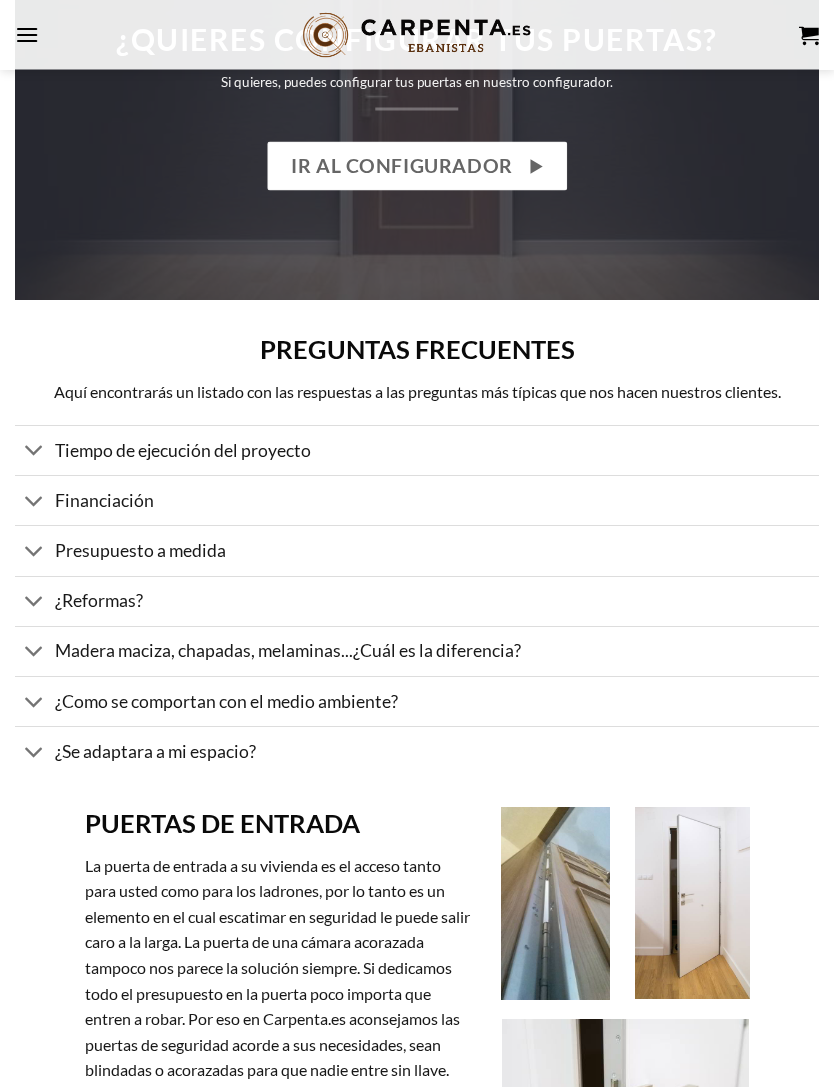 scroll, scrollTop: 2735, scrollLeft: 0, axis: vertical 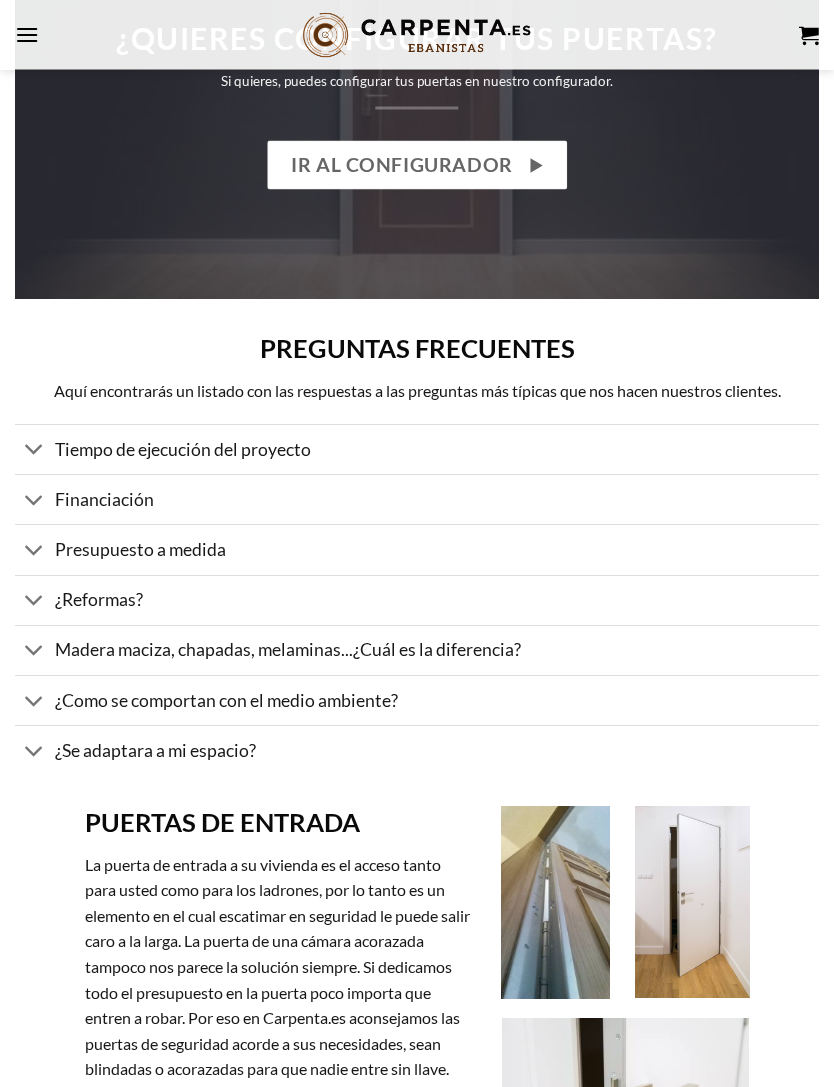click on "¿Reformas?" at bounding box center (99, 600) 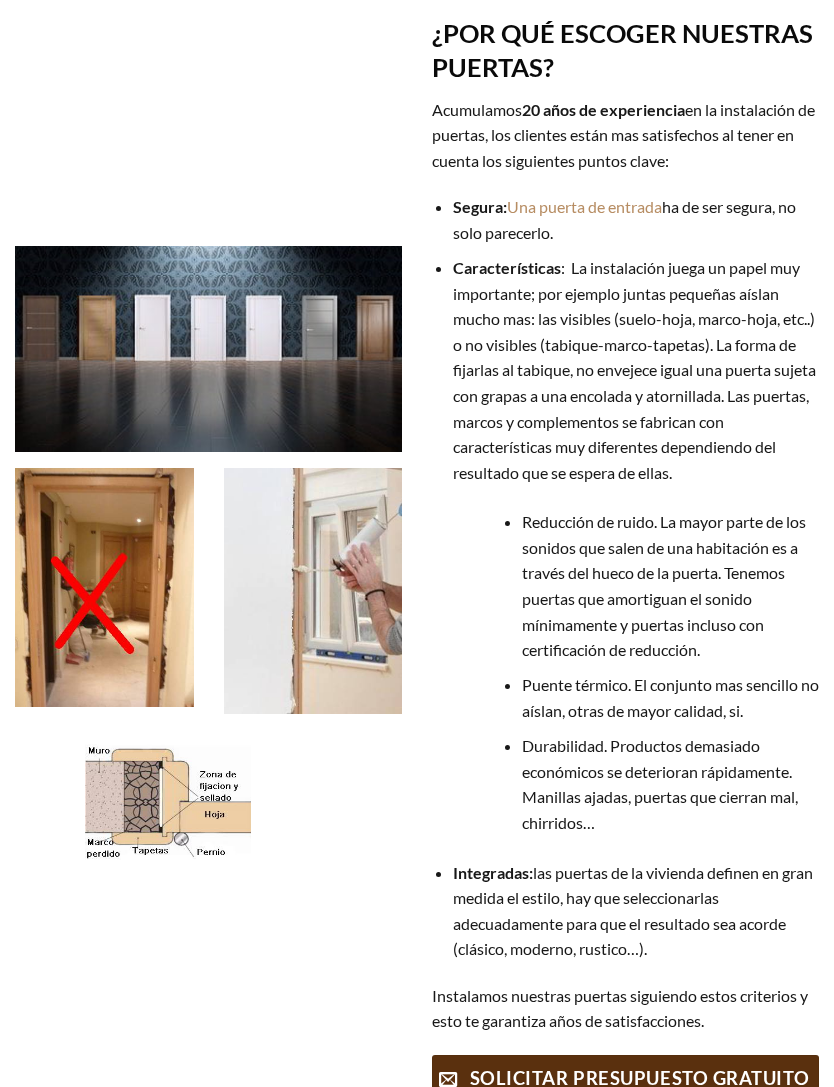 scroll, scrollTop: 0, scrollLeft: 0, axis: both 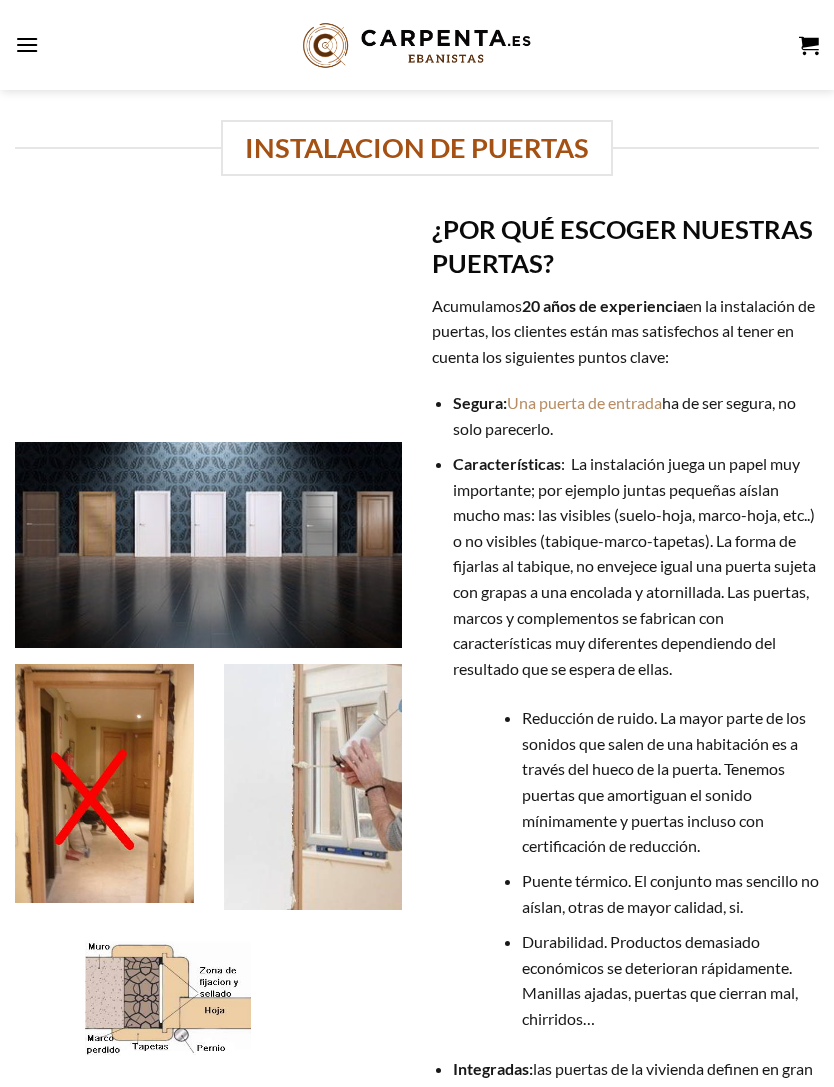 click at bounding box center [27, 44] 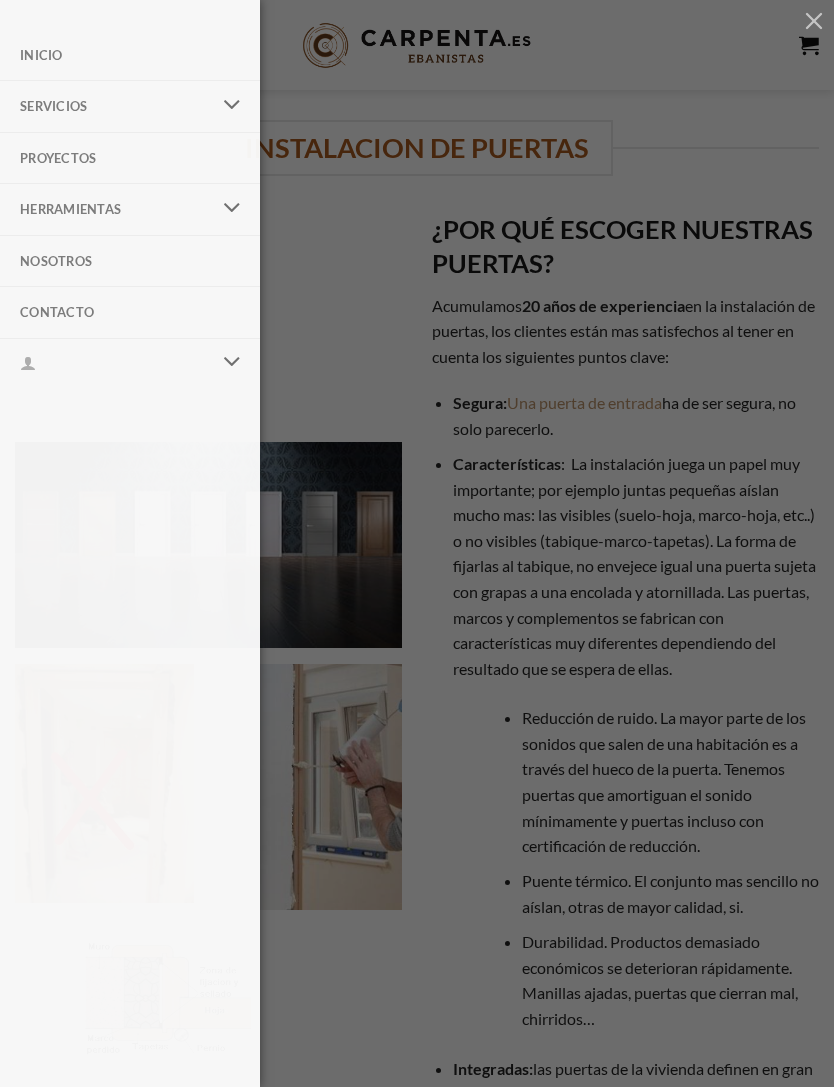 click on "Proyectos" at bounding box center [130, 158] 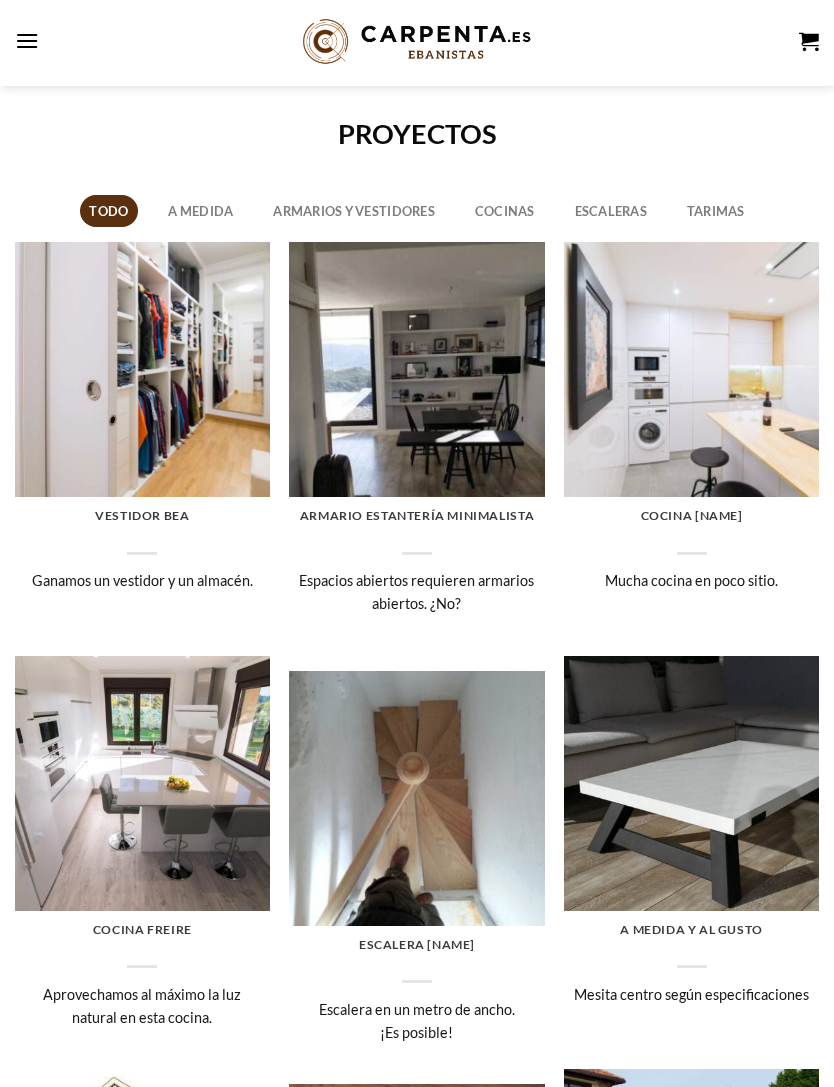 scroll, scrollTop: 0, scrollLeft: 0, axis: both 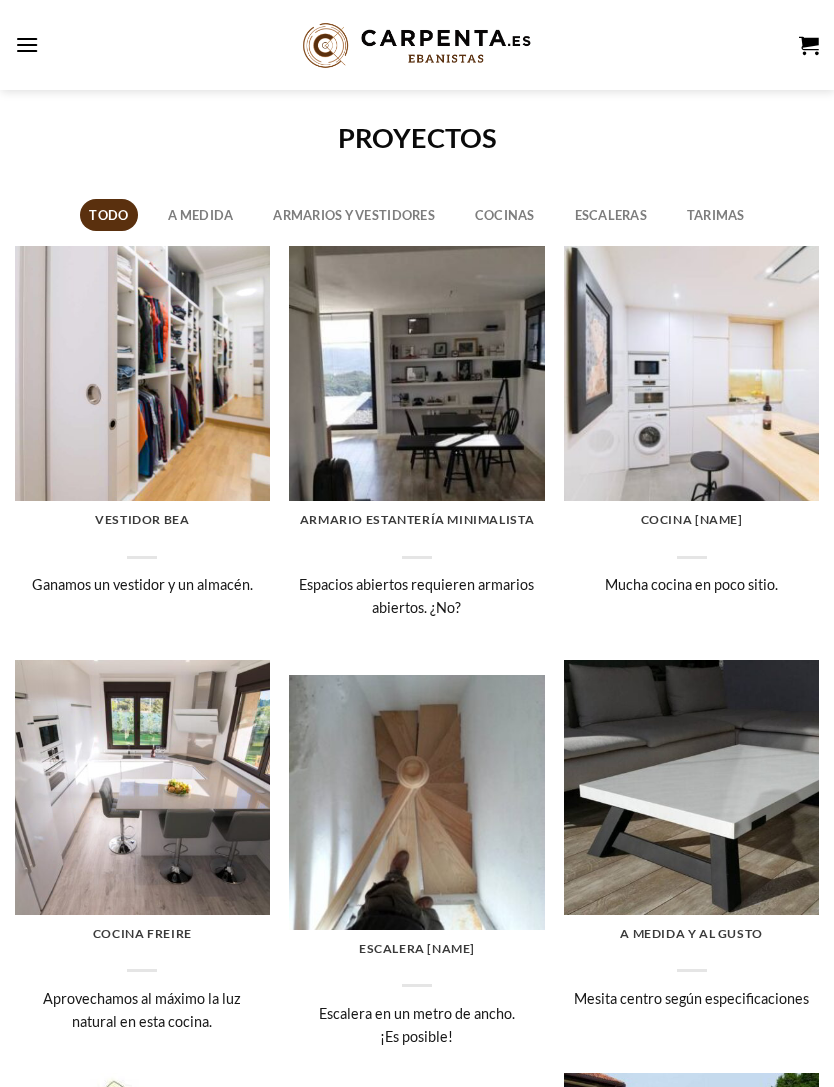 click at bounding box center (142, 373) 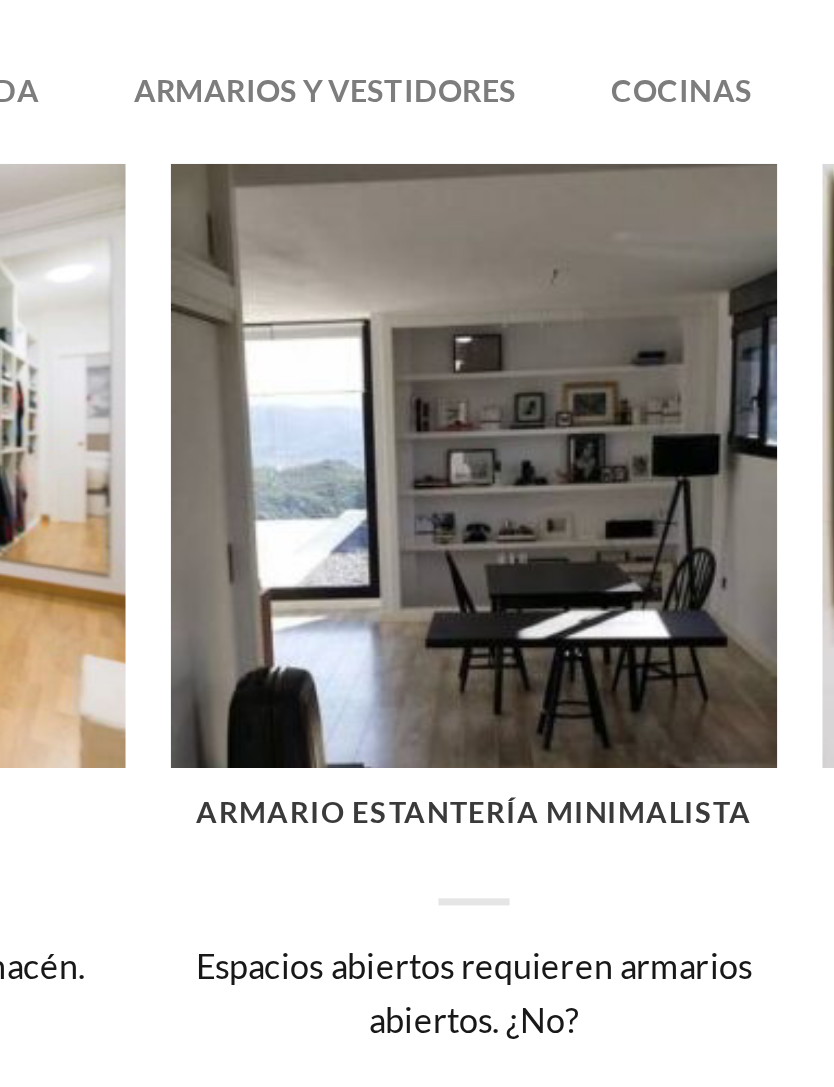 click on "Armario estantería minimalista" at bounding box center [416, 520] 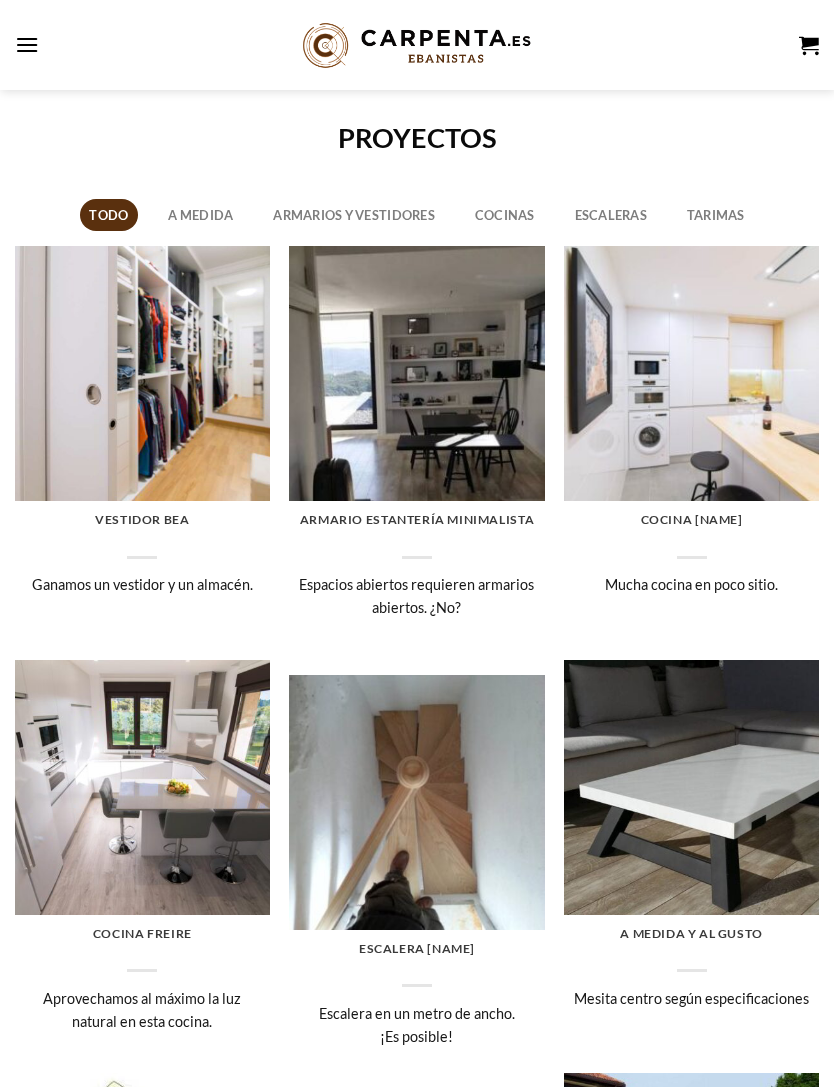 click on "Cocinas" at bounding box center [504, 215] 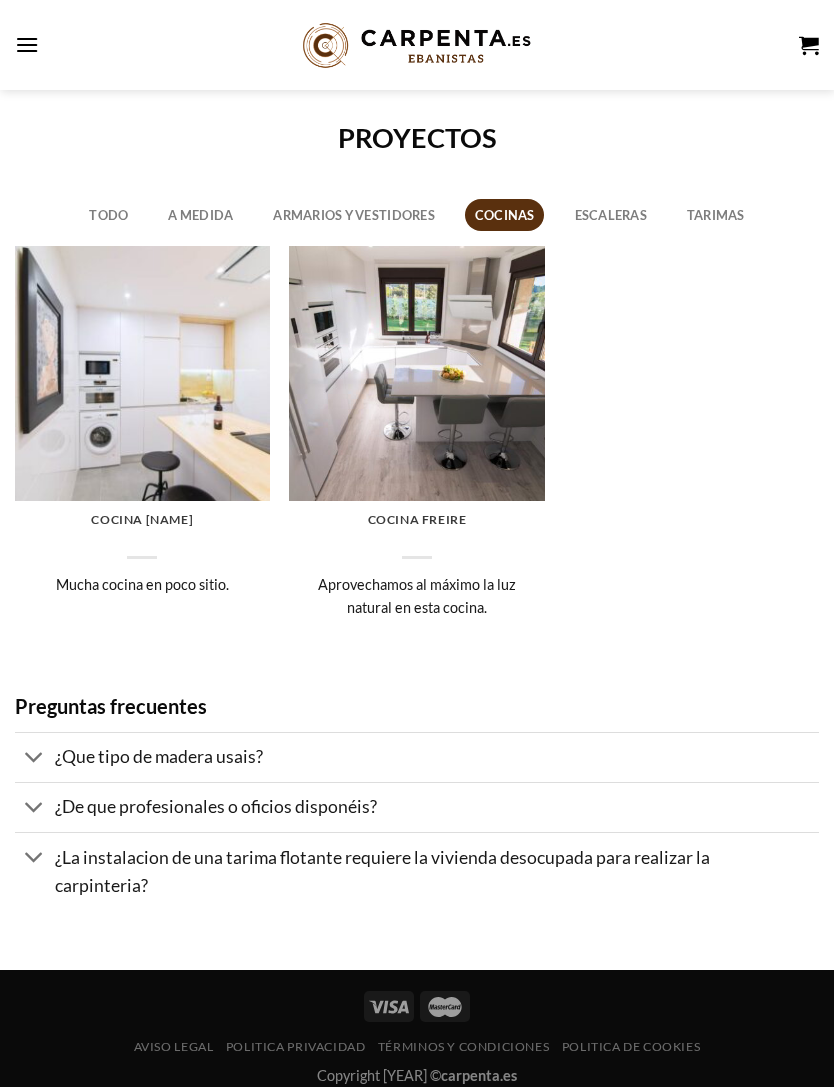 click on "¿La instalacion de una tarima flotante requiere la vivienda desocupada para realizar la carpinteria?" at bounding box center (382, 871) 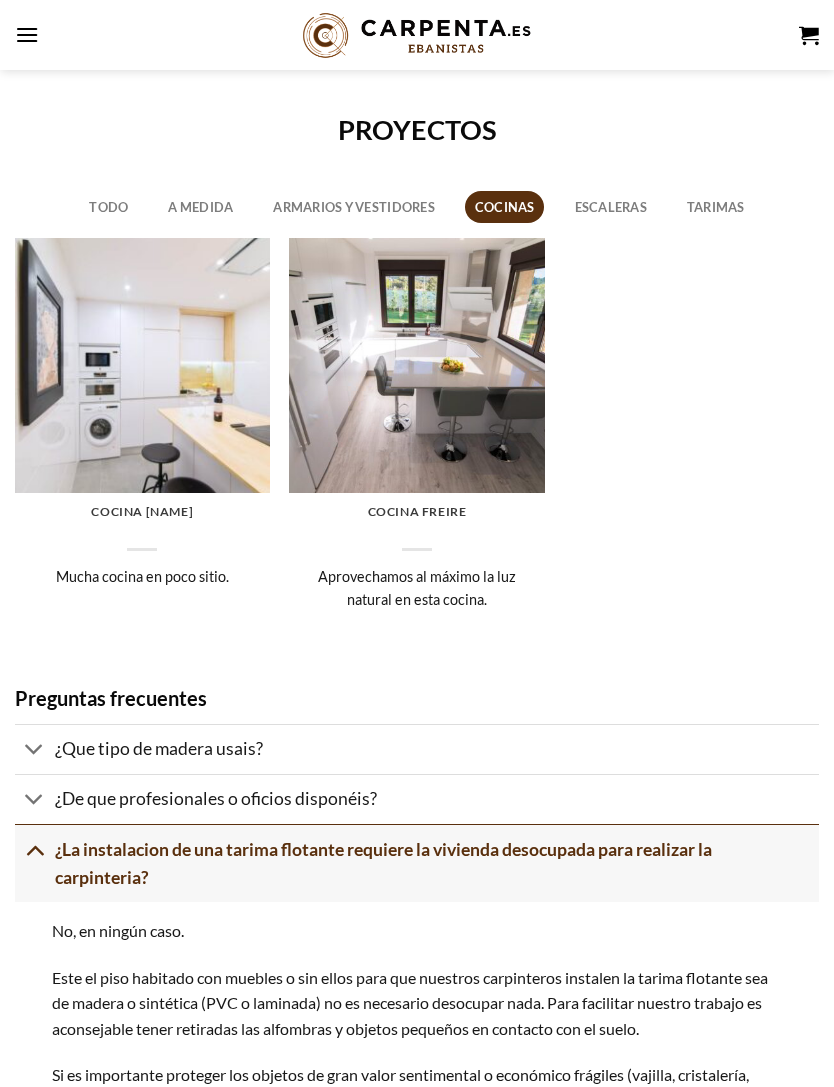 scroll, scrollTop: 0, scrollLeft: 0, axis: both 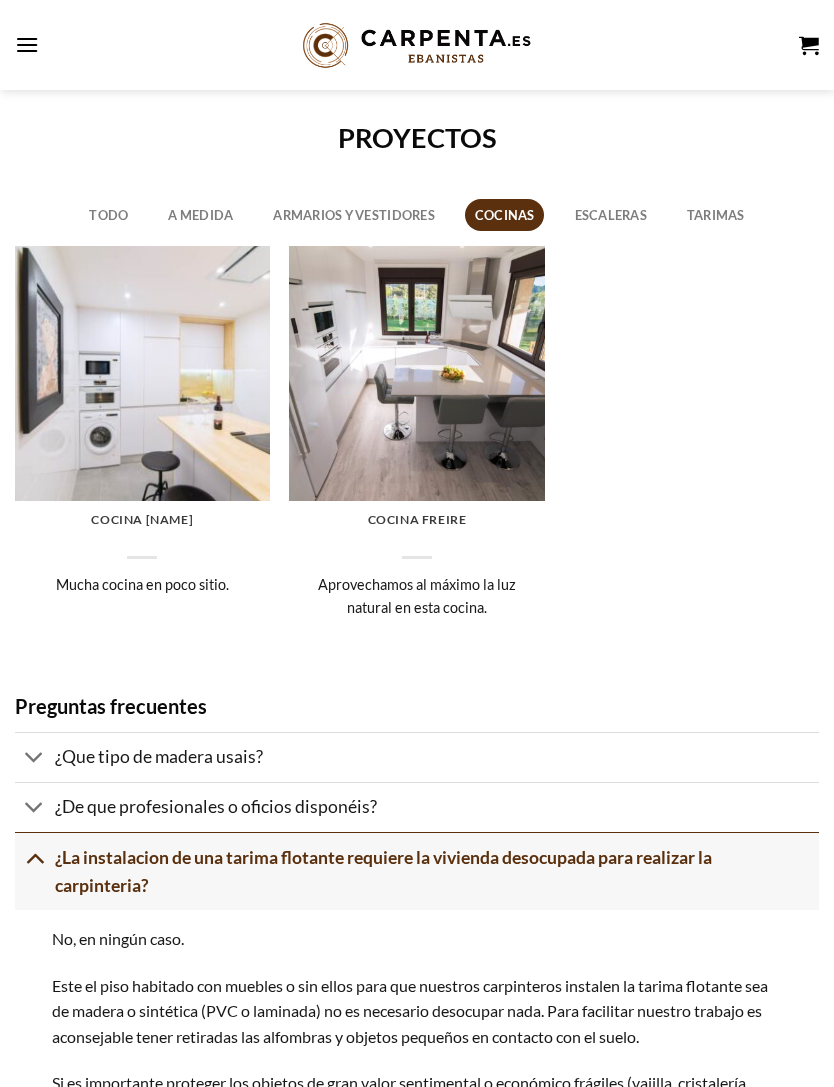 click on "Tarimas" at bounding box center [715, 215] 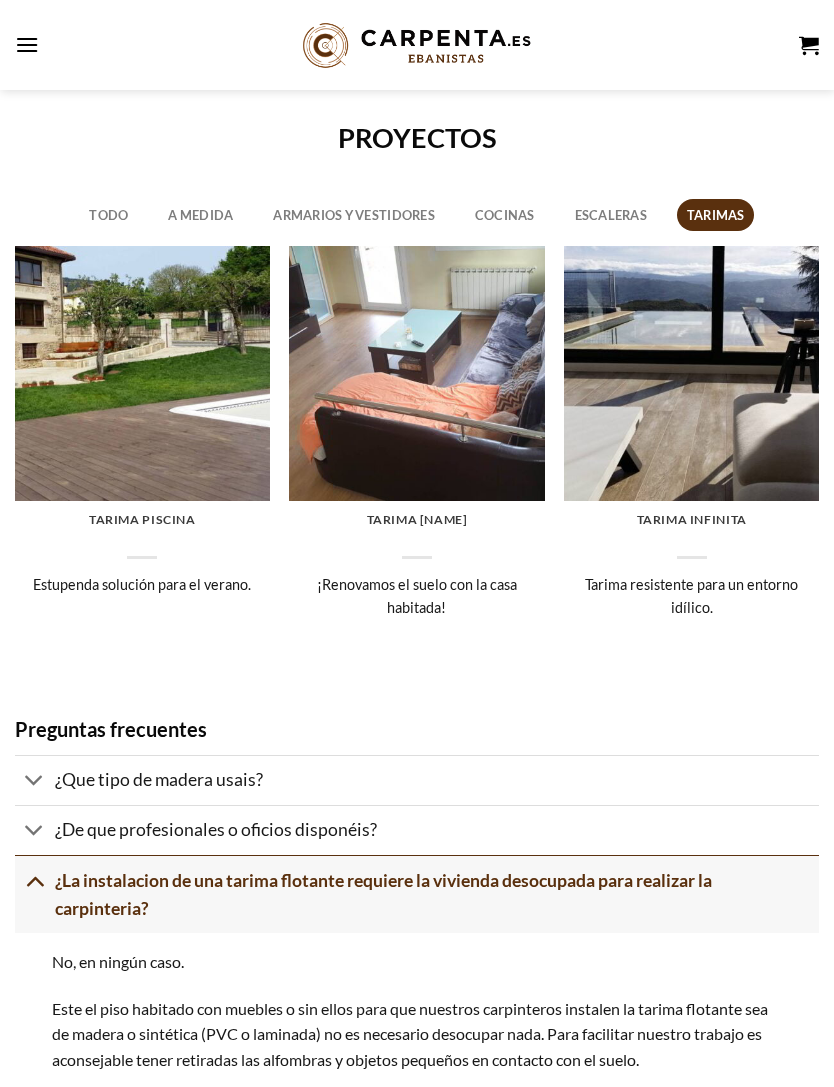 click at bounding box center [691, 373] 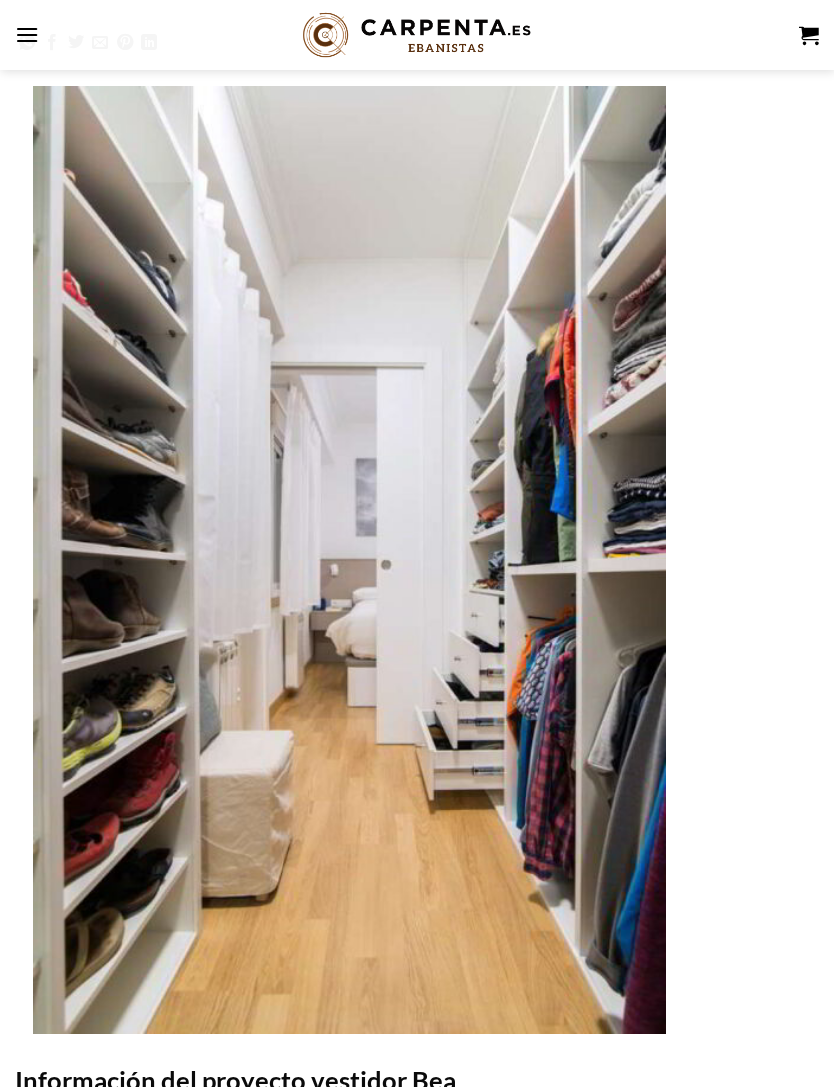 scroll, scrollTop: 0, scrollLeft: 0, axis: both 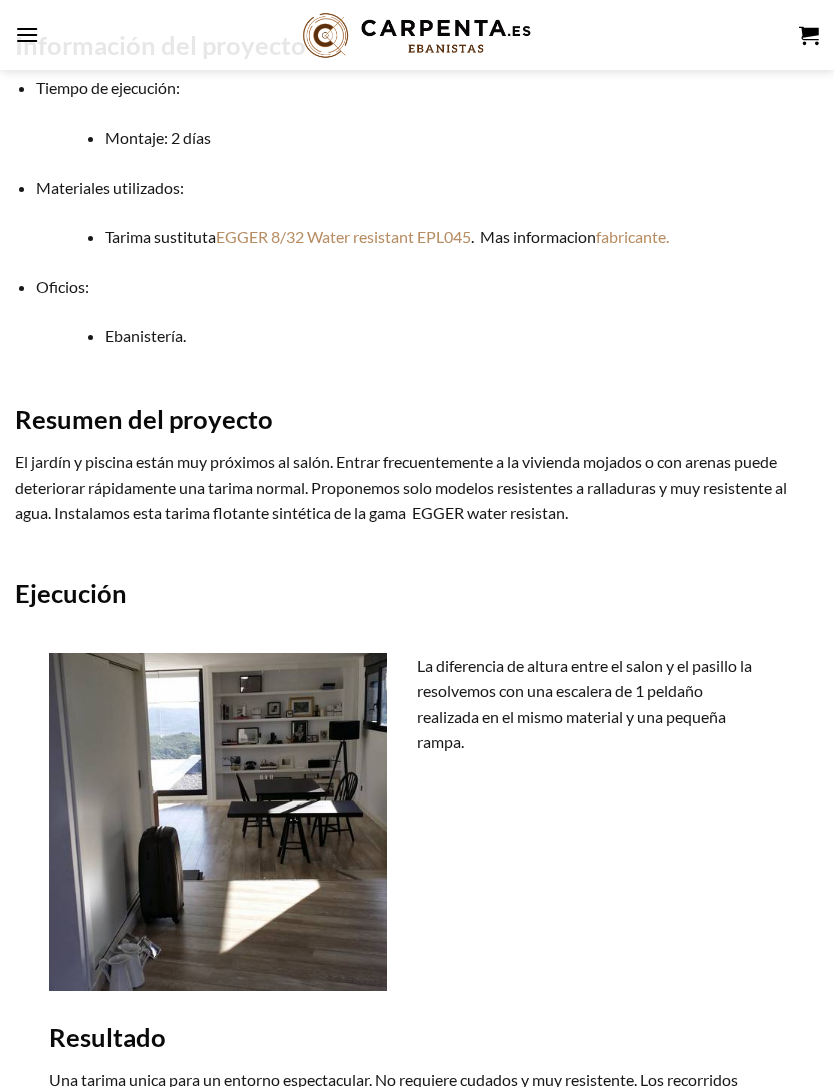 click at bounding box center [218, 822] 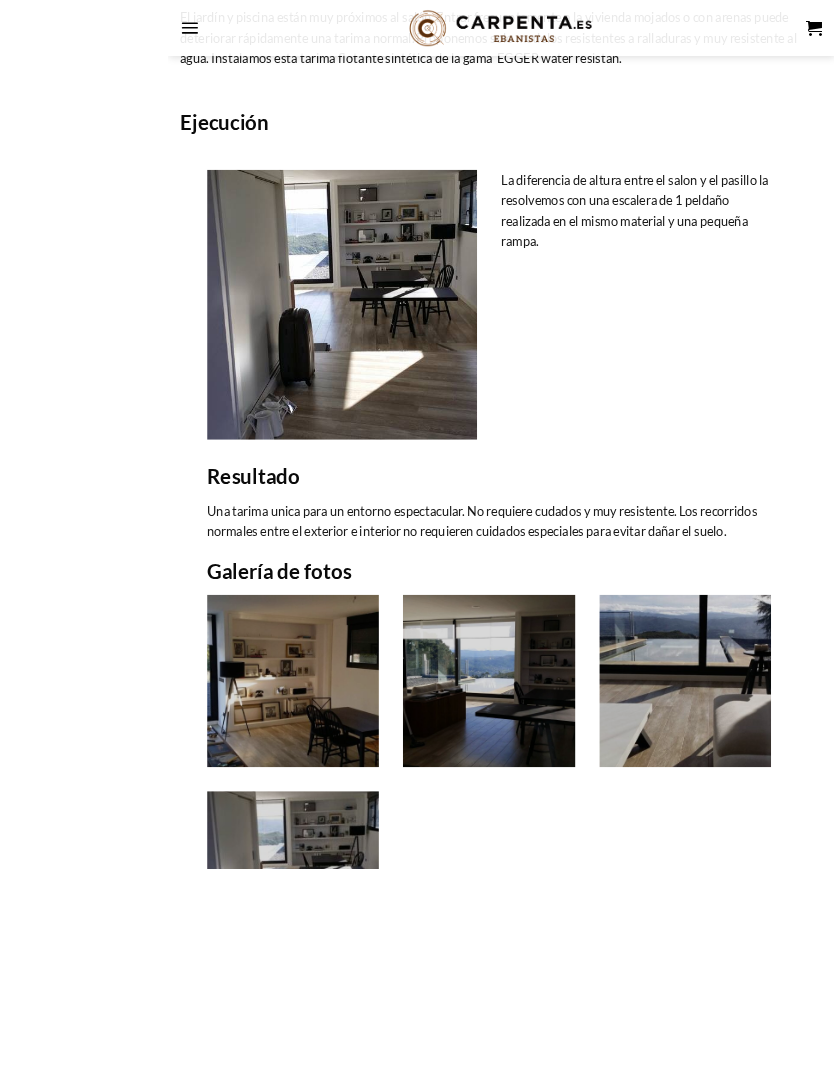 scroll, scrollTop: 1445, scrollLeft: 0, axis: vertical 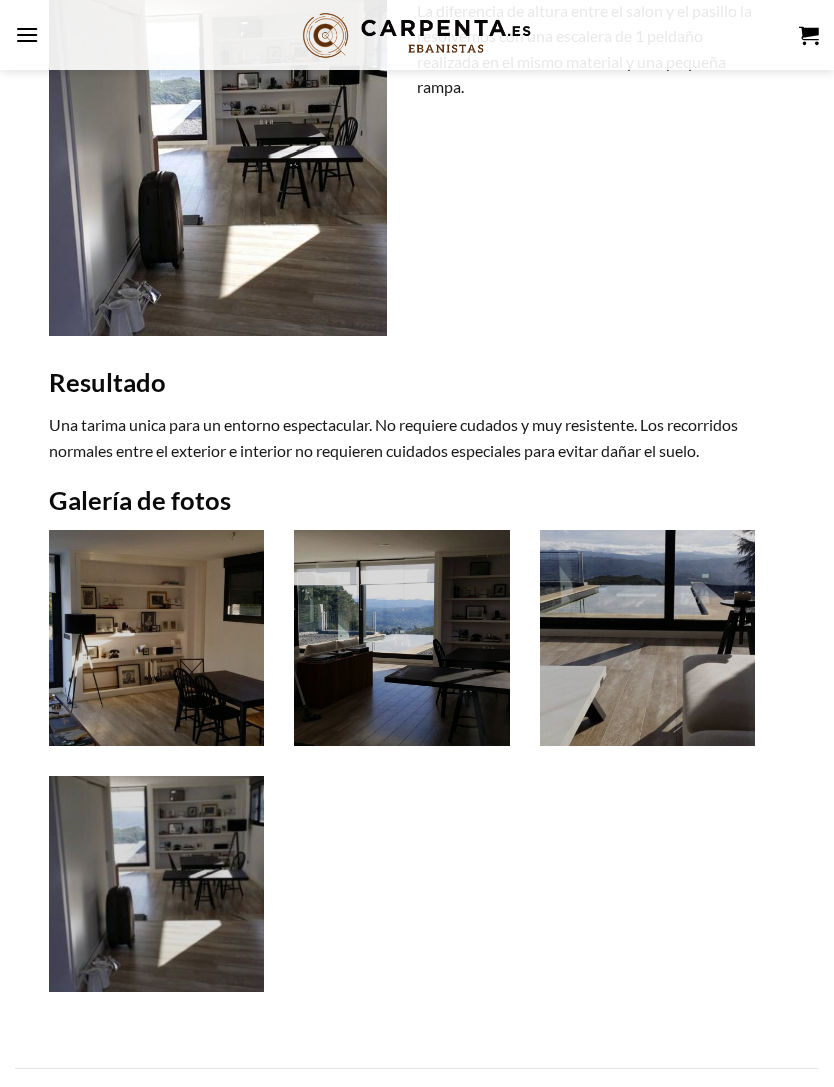 click at bounding box center (157, 638) 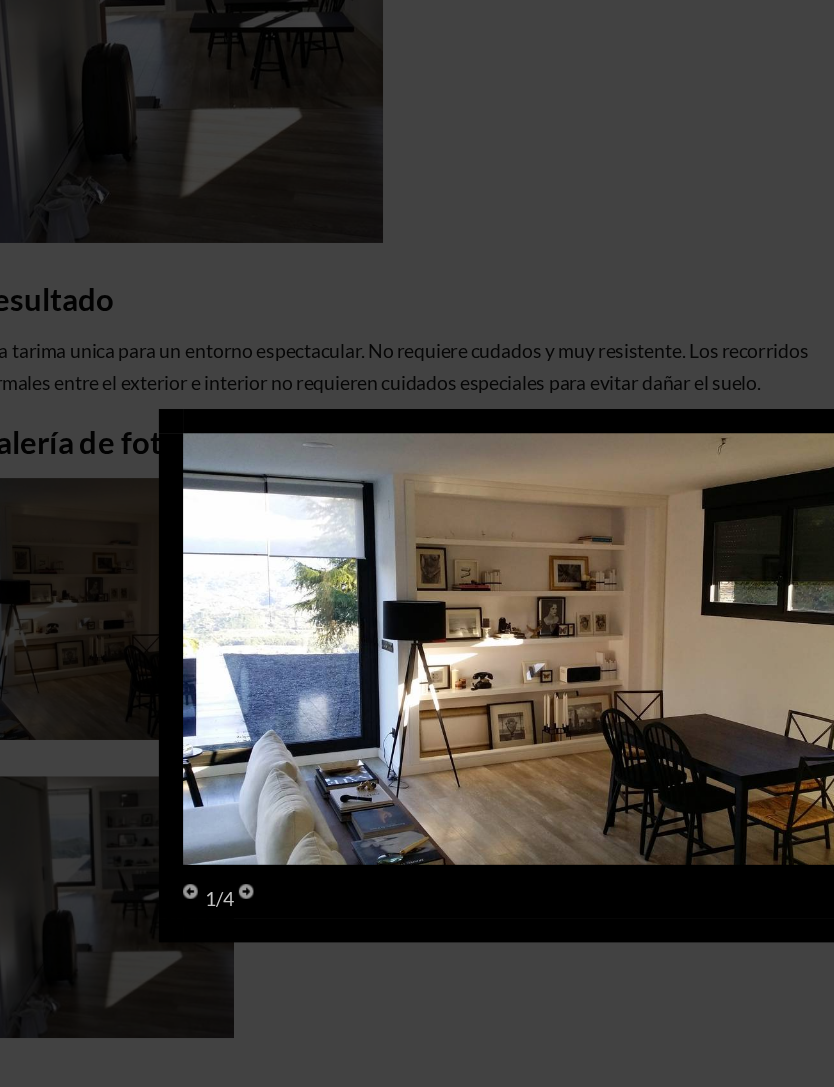 scroll, scrollTop: 1474, scrollLeft: 8, axis: both 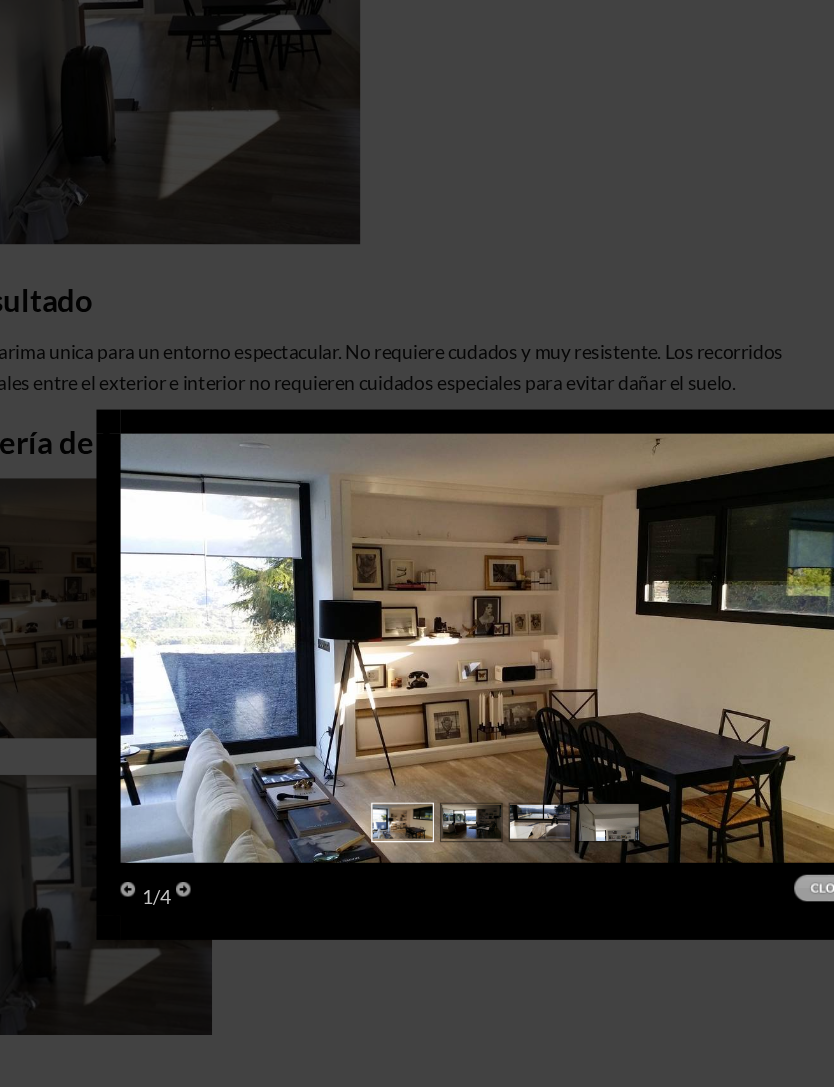 click on "next" at bounding box center (658, 642) 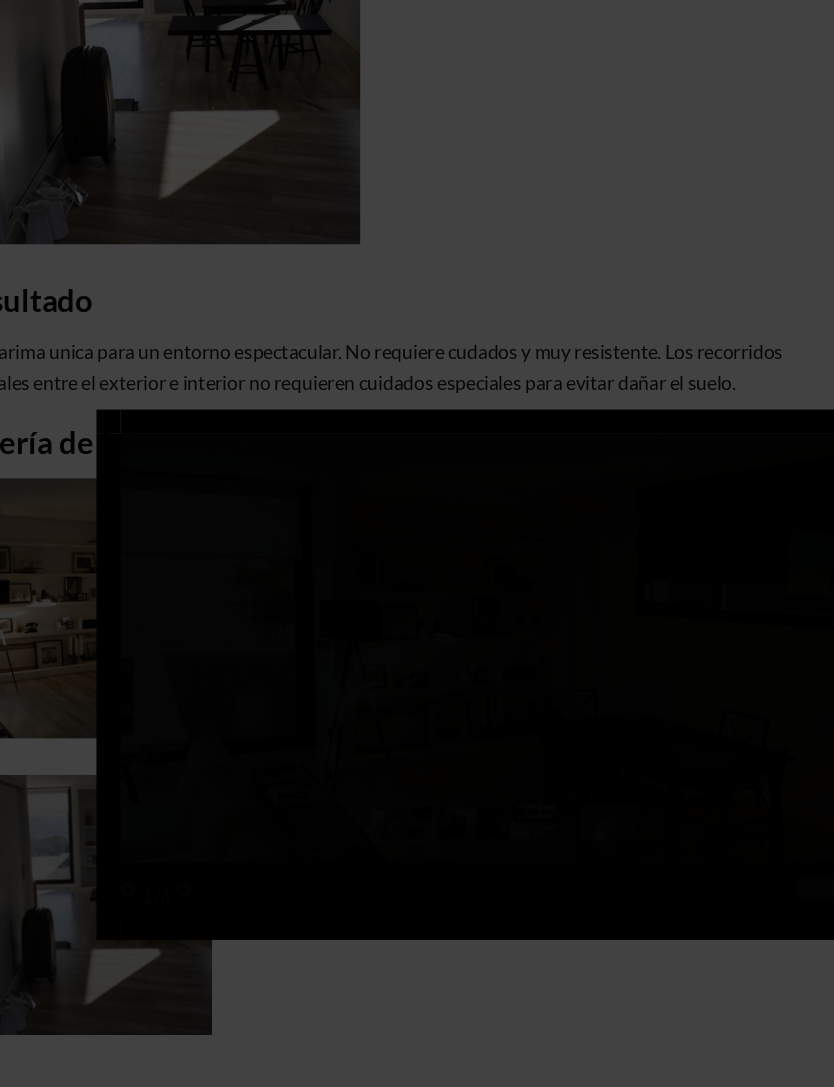 scroll, scrollTop: 1474, scrollLeft: 0, axis: vertical 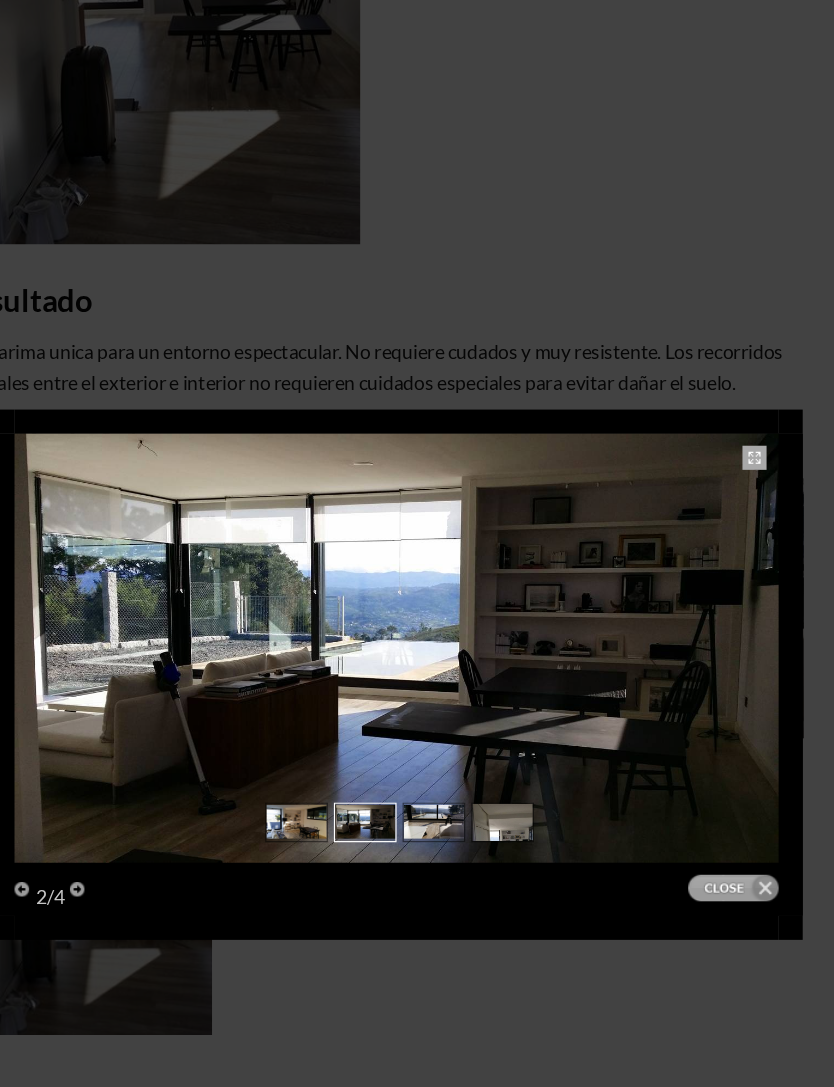 click on "next" at bounding box center (578, 642) 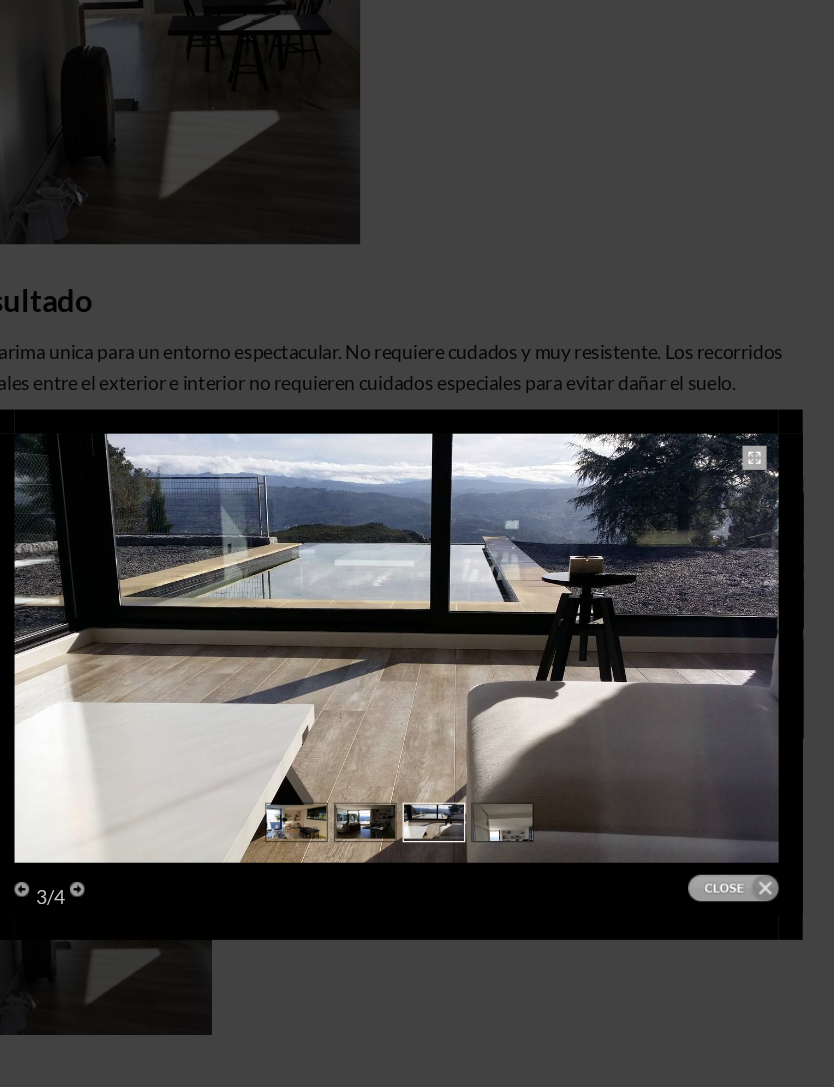 click on "next" at bounding box center (578, 642) 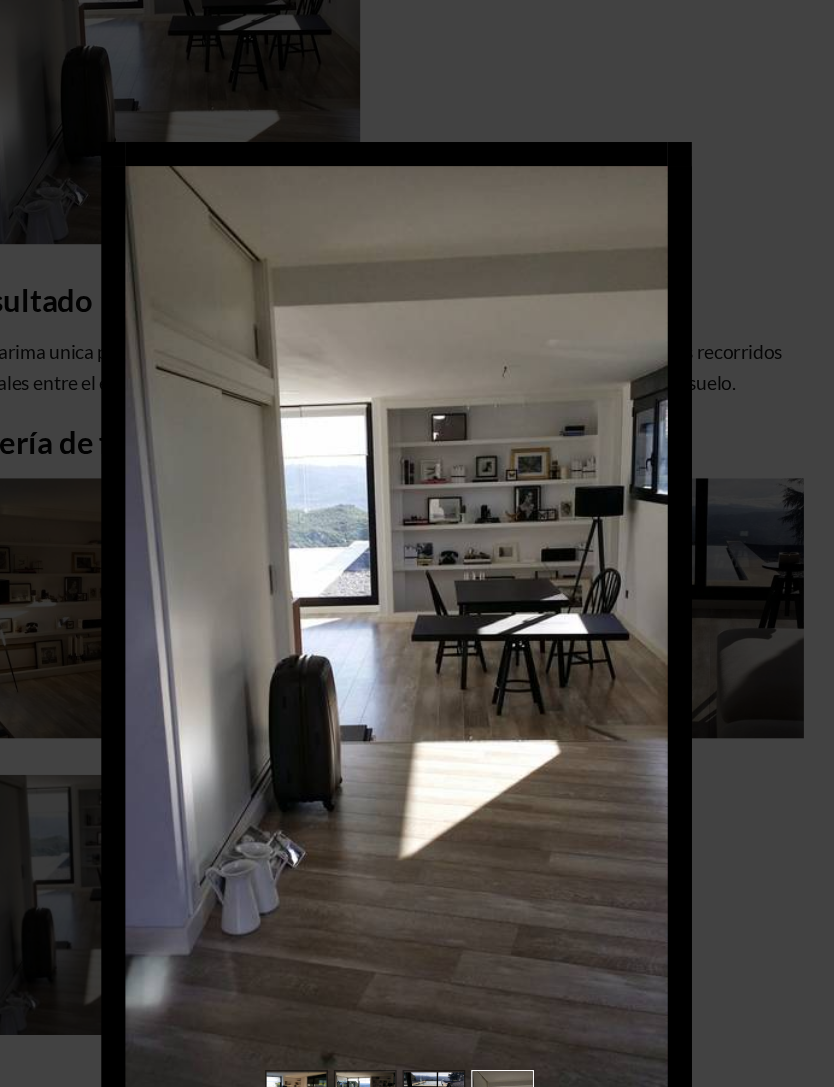 click on "next" at bounding box center [532, 642] 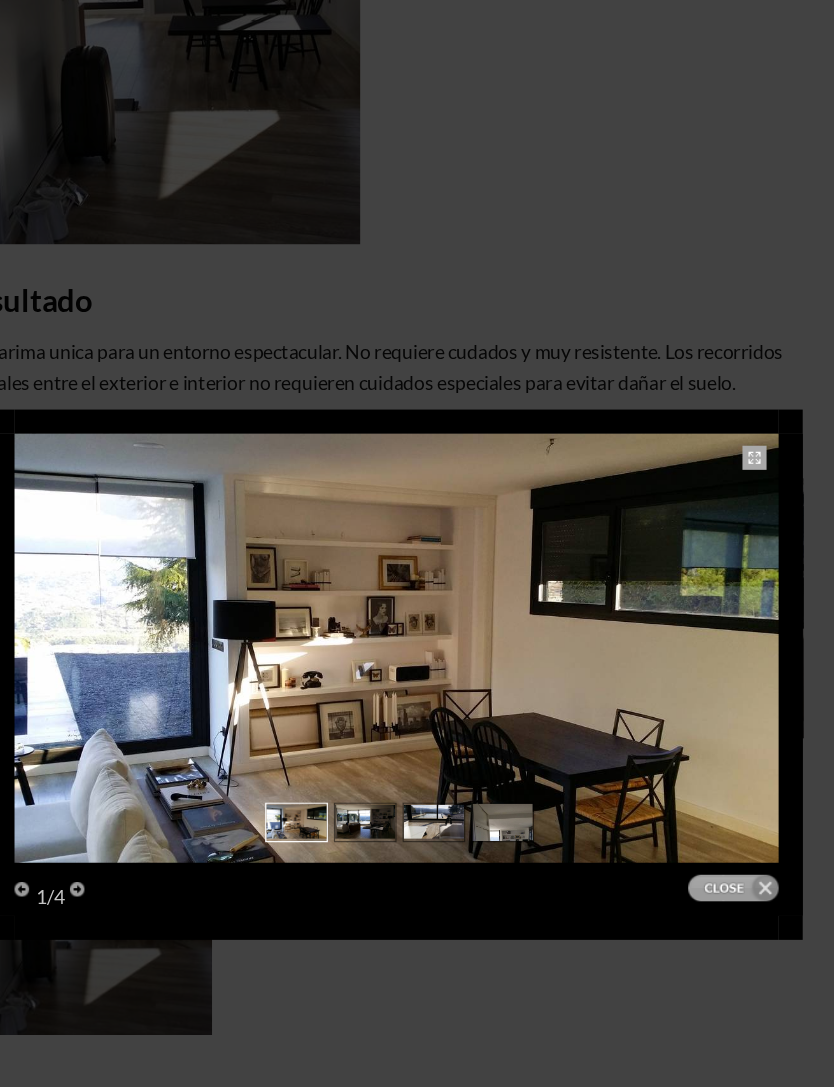 click on "next" at bounding box center (578, 642) 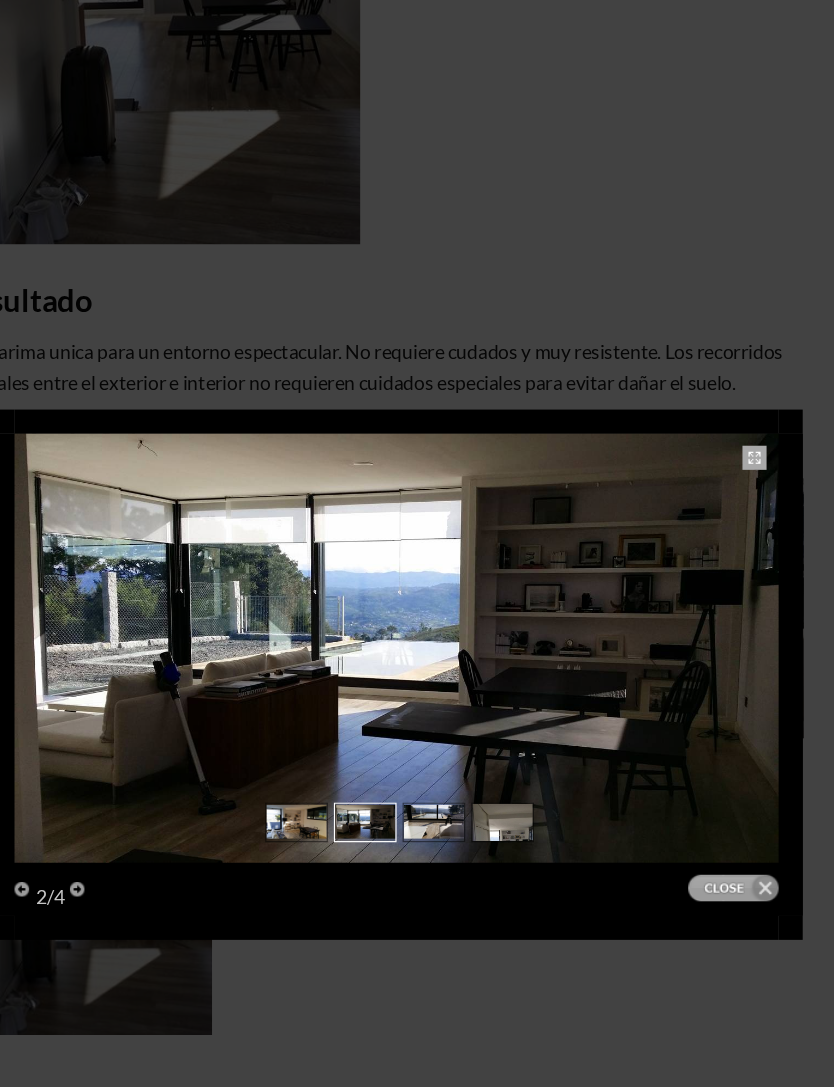 click on "next" at bounding box center [578, 642] 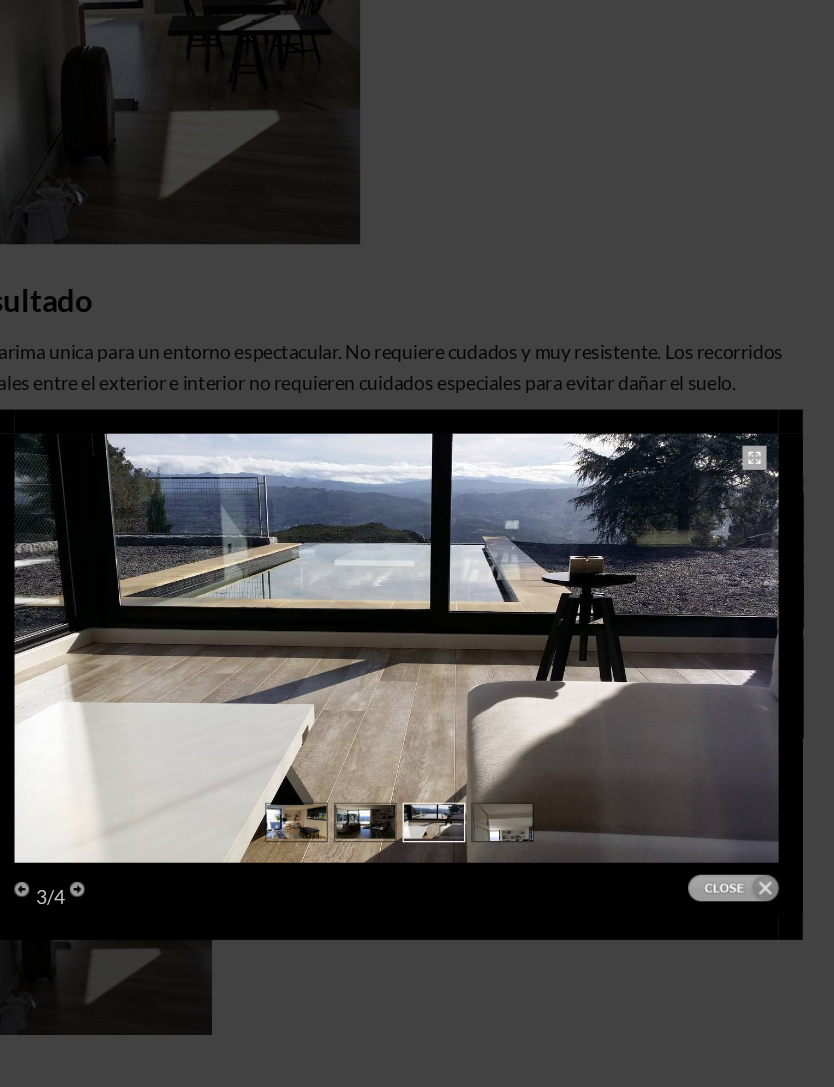 click on "Close" at bounding box center [696, 841] 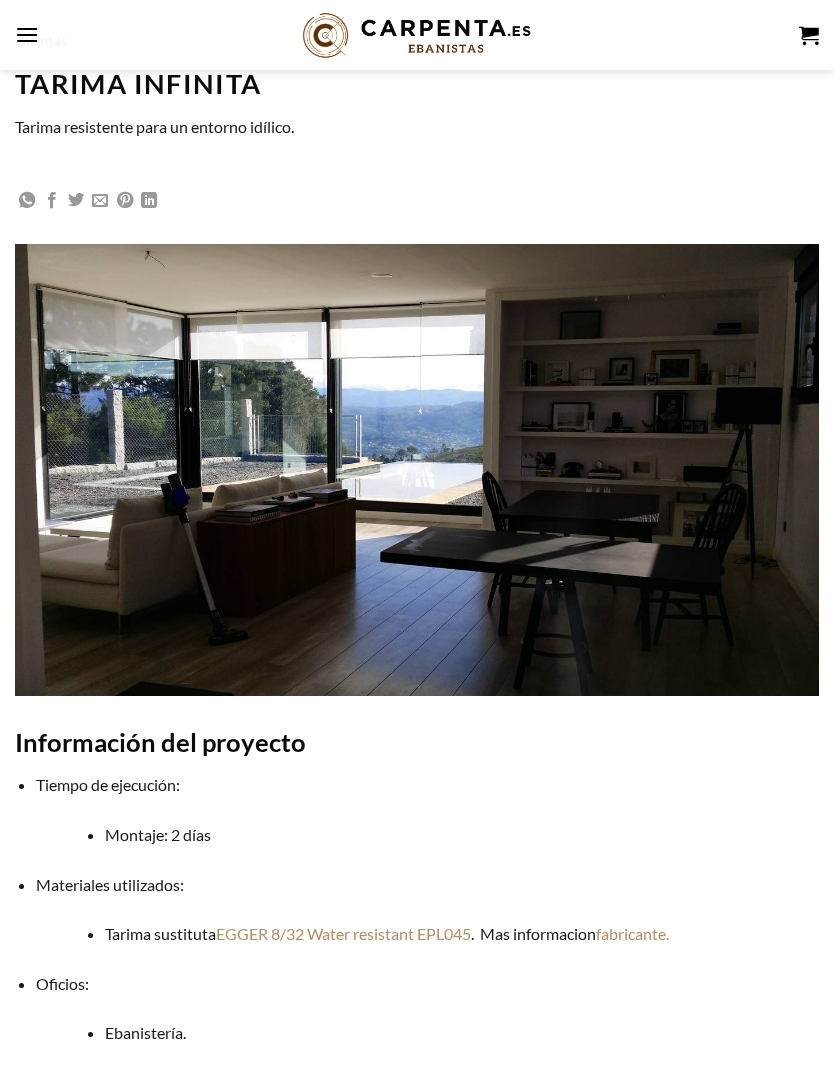 scroll, scrollTop: 0, scrollLeft: 0, axis: both 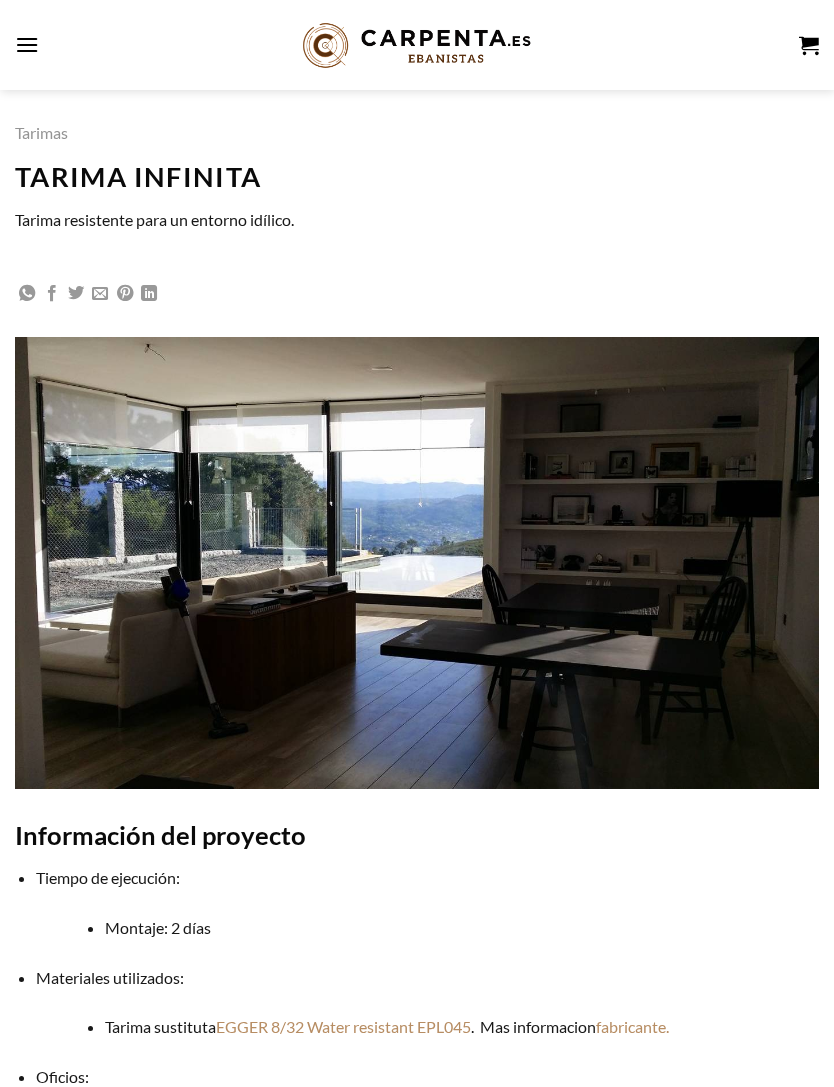 click at bounding box center [27, 44] 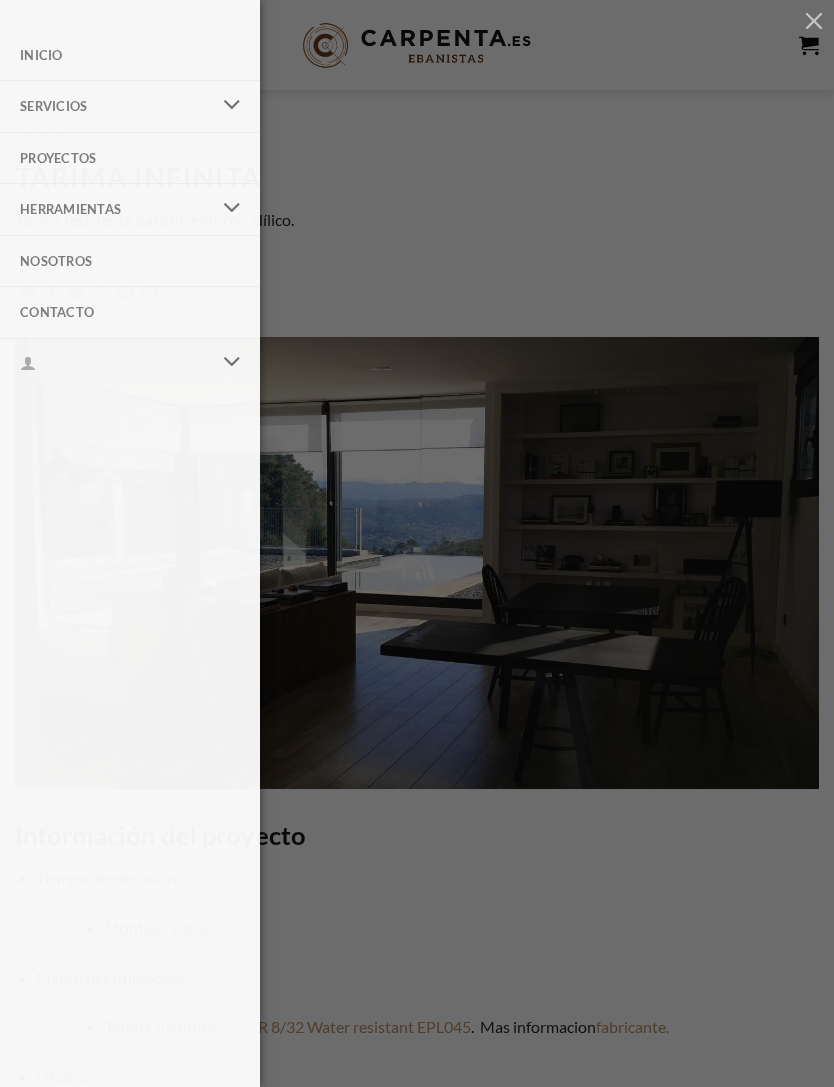 click on "Inicio
Servicios
Diseño de cocinas
Diseño de armarios y vestidores
Diseño de escaleras
Diseño de muebles a medida
Montaje de puertas
Montaje de tarimas
Proyectos
Herramientas
Catálogos:
Cocina
Armarios y vestidores
Escaleras
Tarimas
Puertas
Revestimientos
A medida
Materia prima
Configuradores:
Configurador de cocina
Configurador de armarios y vestidores
Configurador de escaleras
Configurador de tarimas
Configurador de puertas
Configurador de puerta de entrada
Nosotros
Contacto
Iniciar sesión
Loading..." at bounding box center [417, 543] 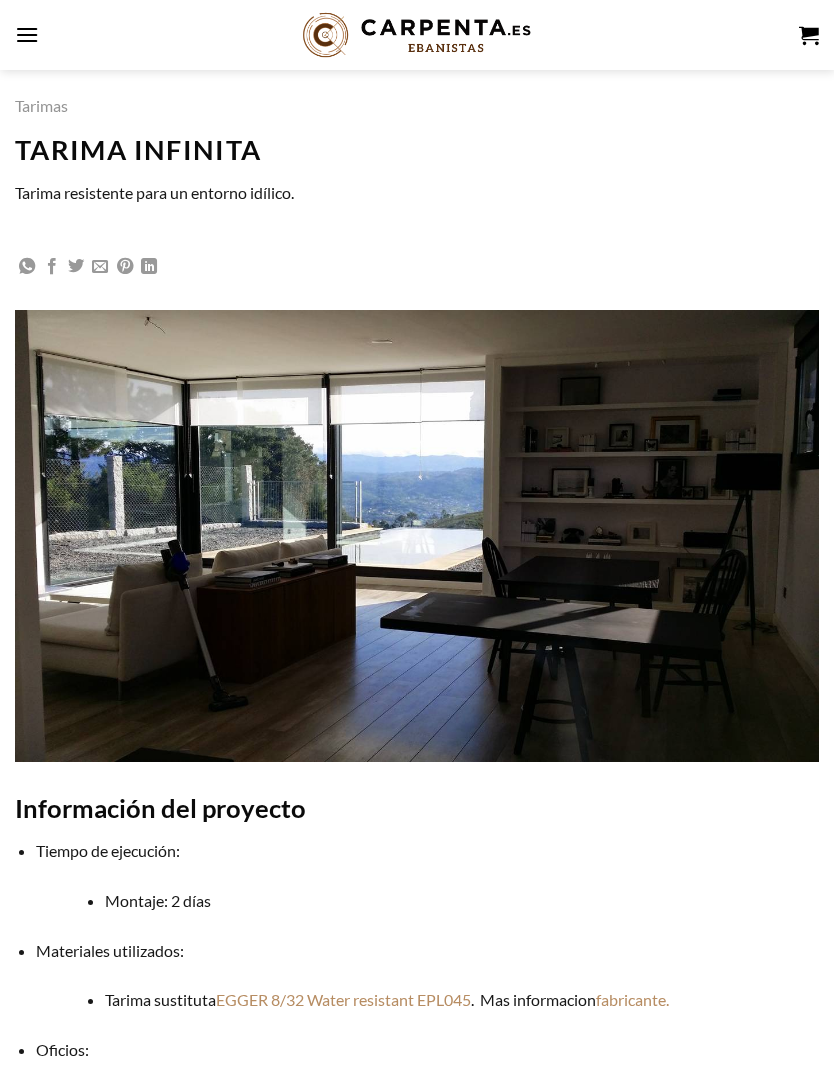 scroll, scrollTop: 0, scrollLeft: 0, axis: both 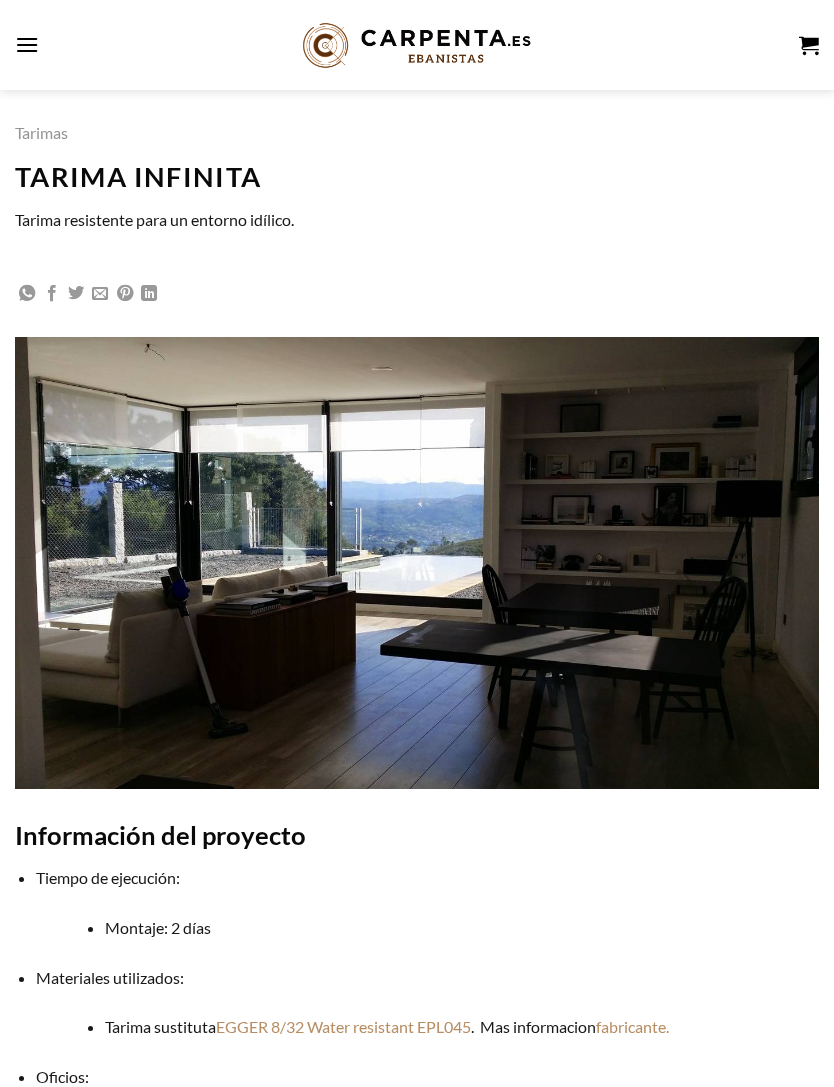 click at bounding box center [27, 44] 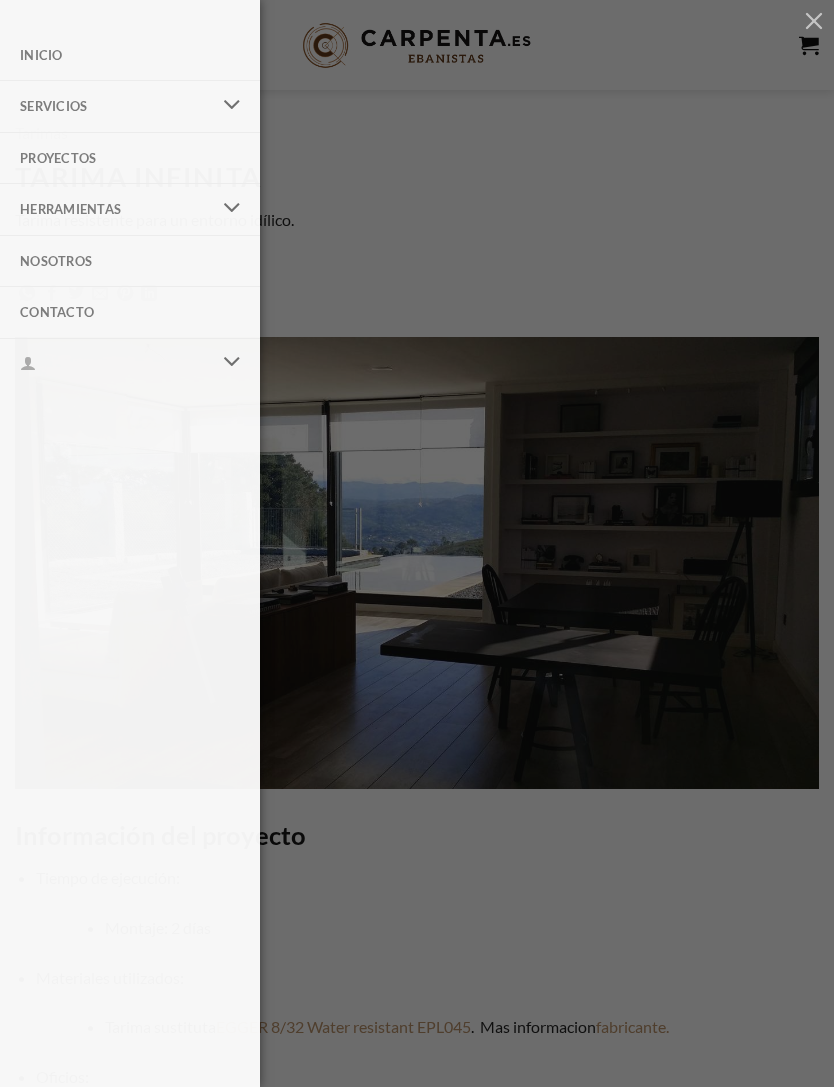 click at bounding box center [232, 105] 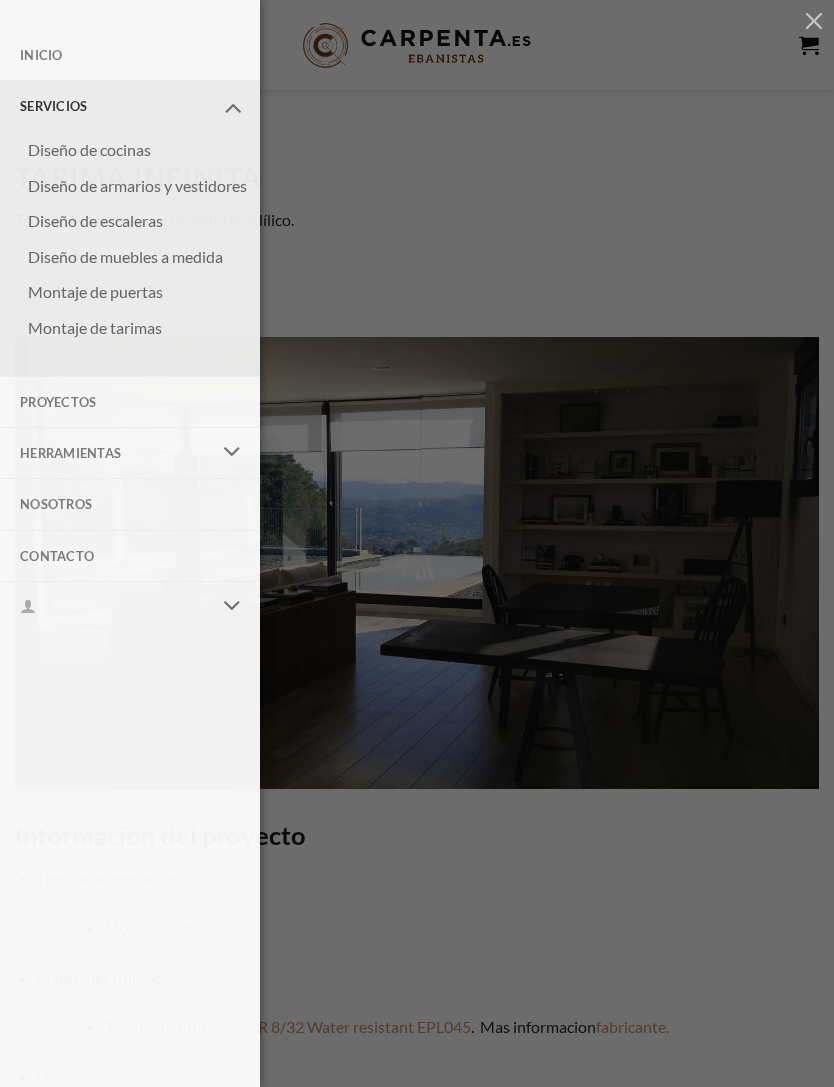 click on "Diseño de muebles a medida" at bounding box center [134, 257] 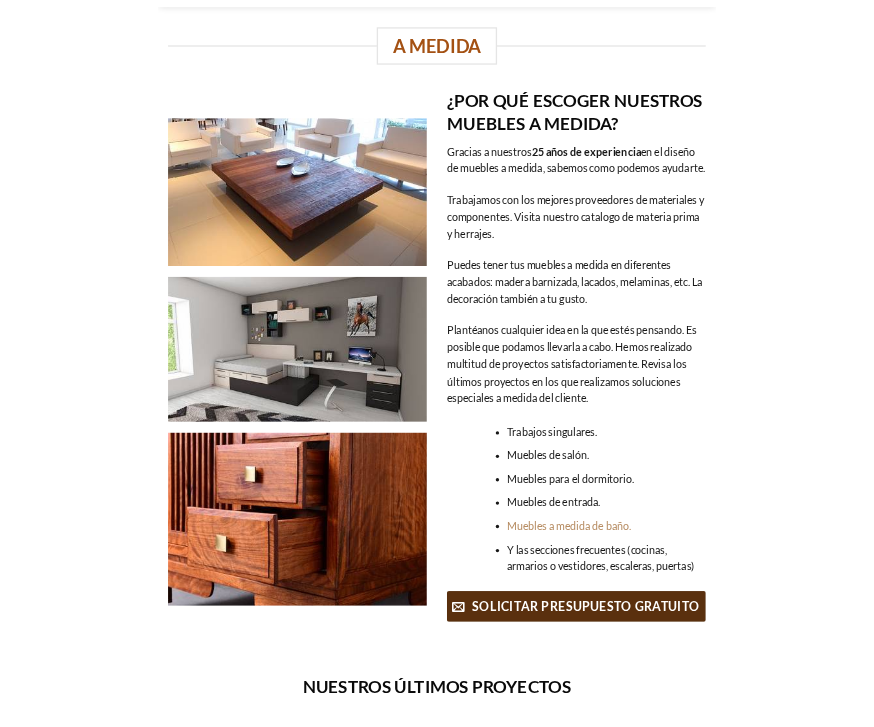 scroll, scrollTop: 0, scrollLeft: 0, axis: both 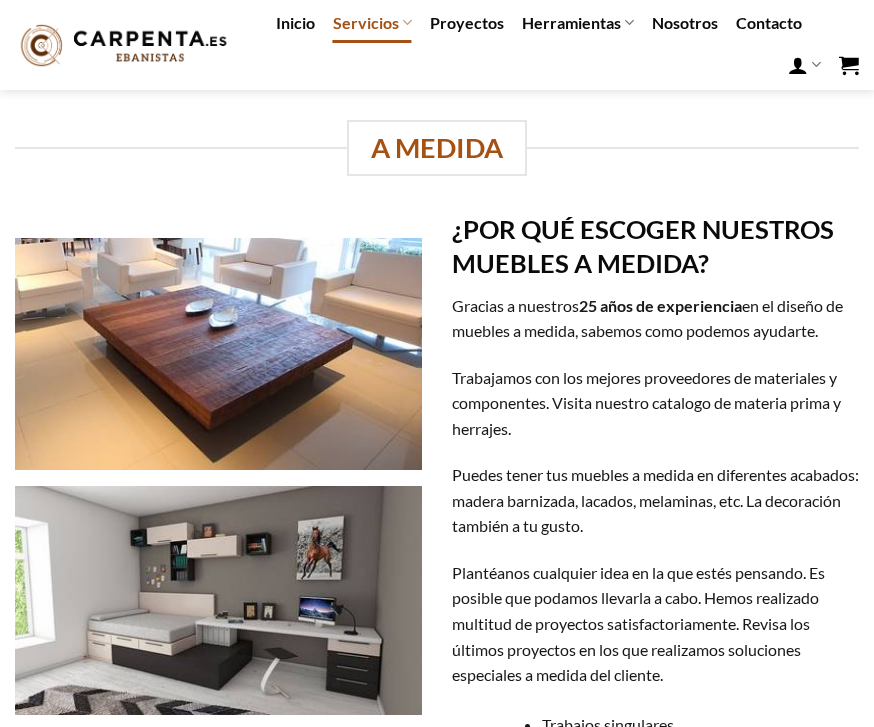 click at bounding box center [218, 600] 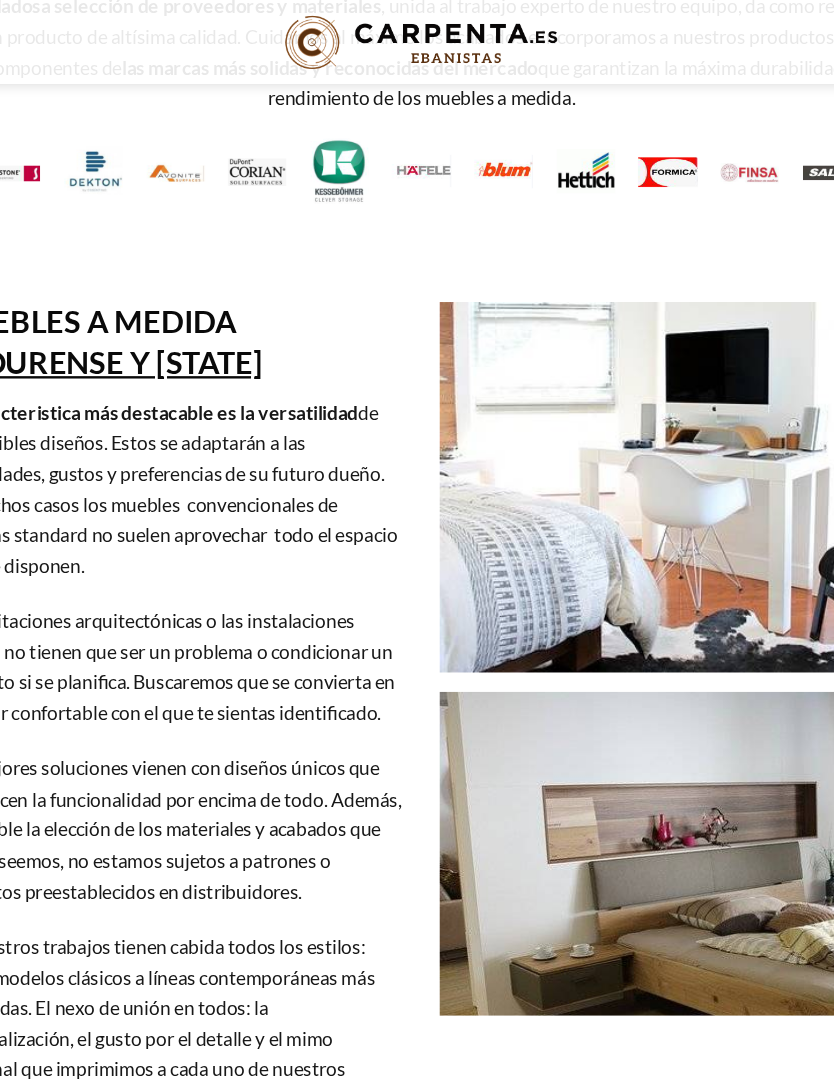 scroll, scrollTop: 1816, scrollLeft: 0, axis: vertical 